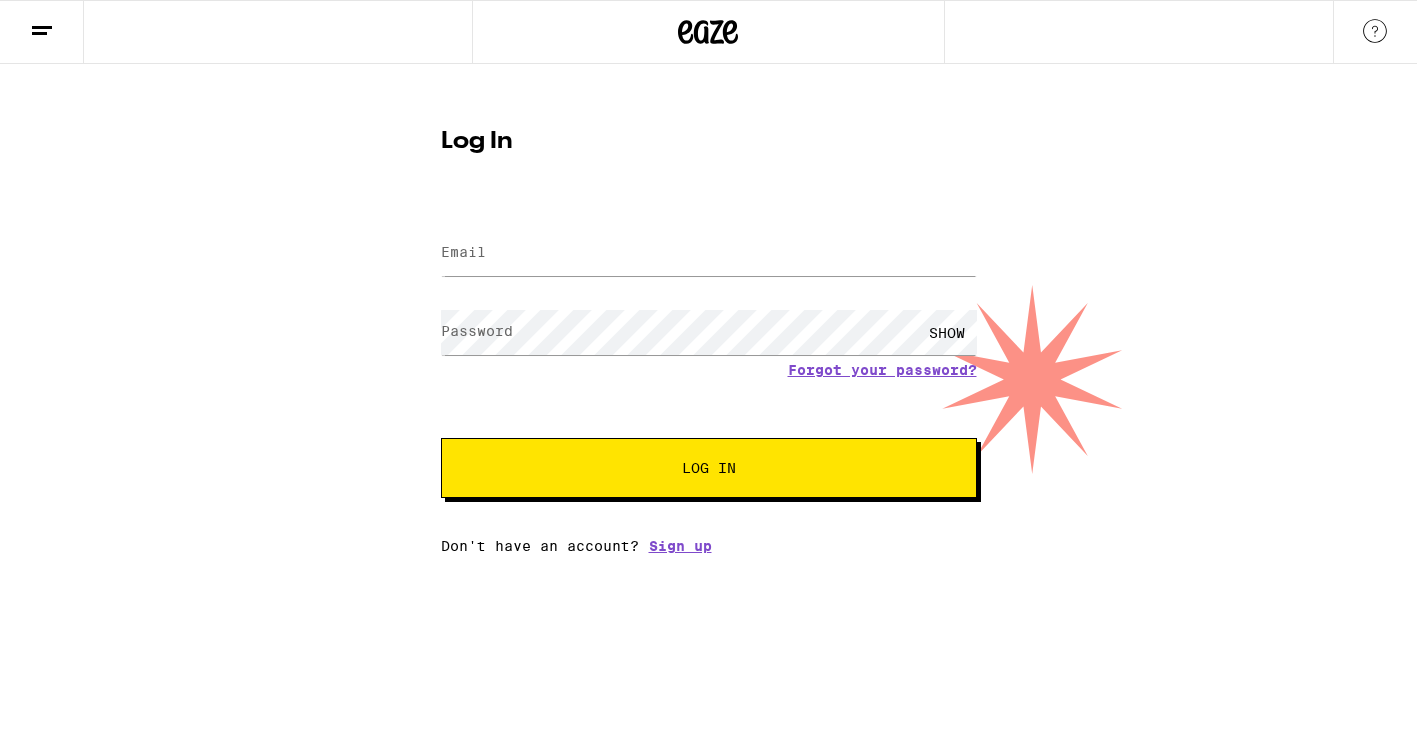 scroll, scrollTop: 0, scrollLeft: 0, axis: both 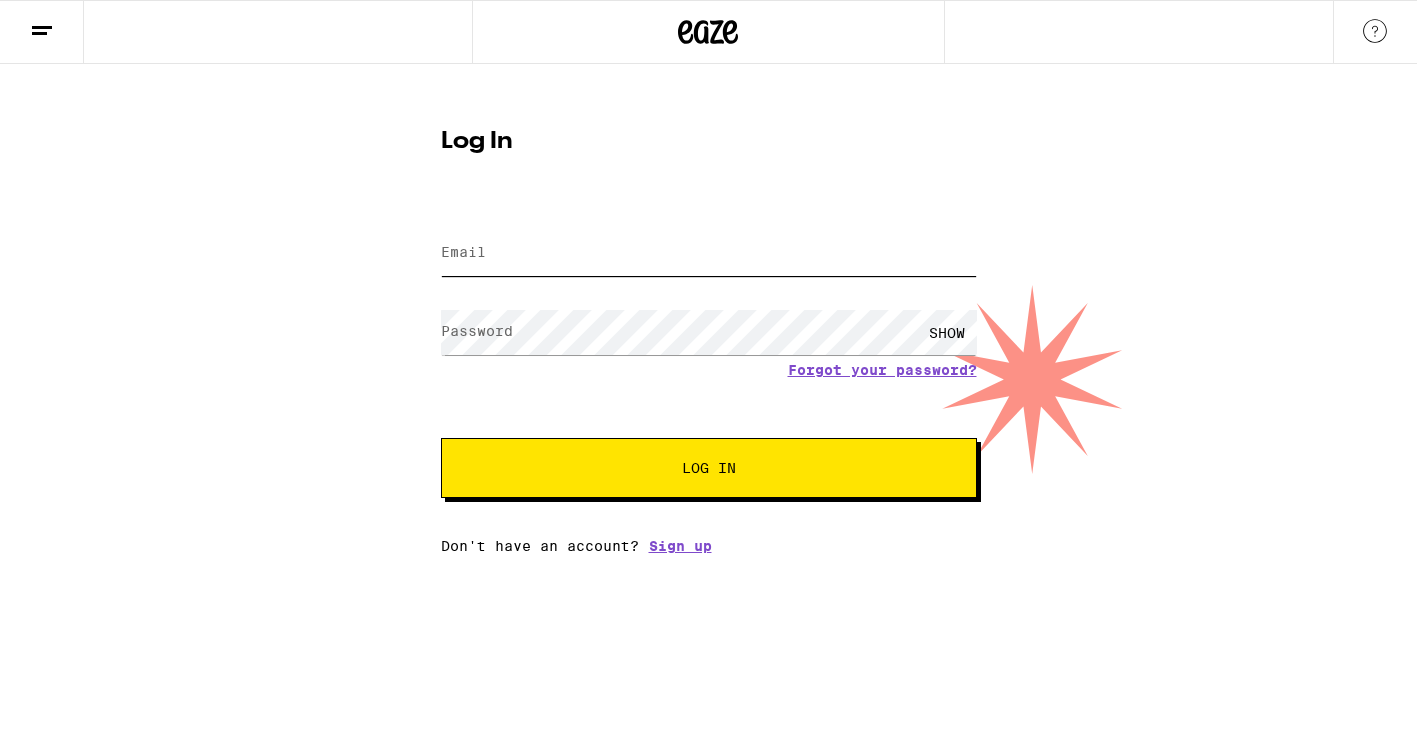 click on "Email" at bounding box center [709, 253] 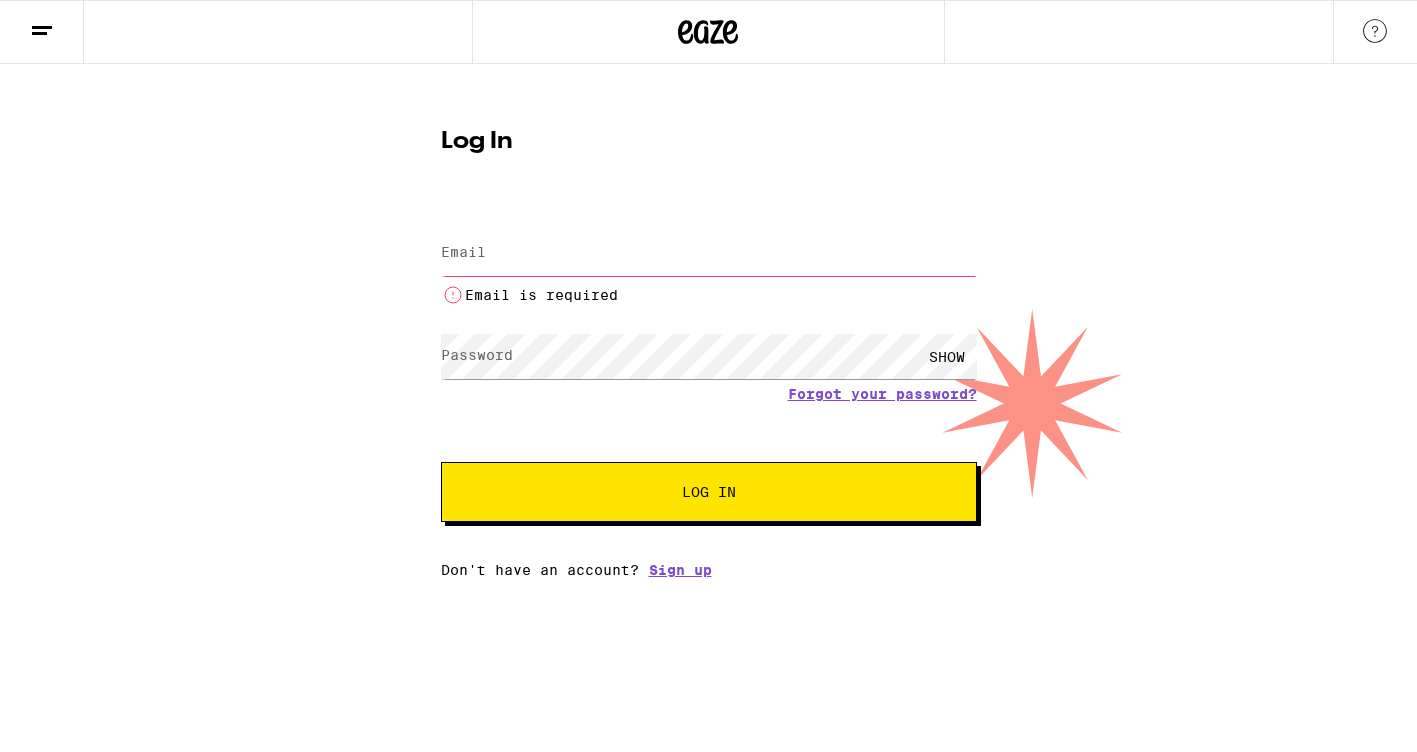 scroll, scrollTop: 0, scrollLeft: 0, axis: both 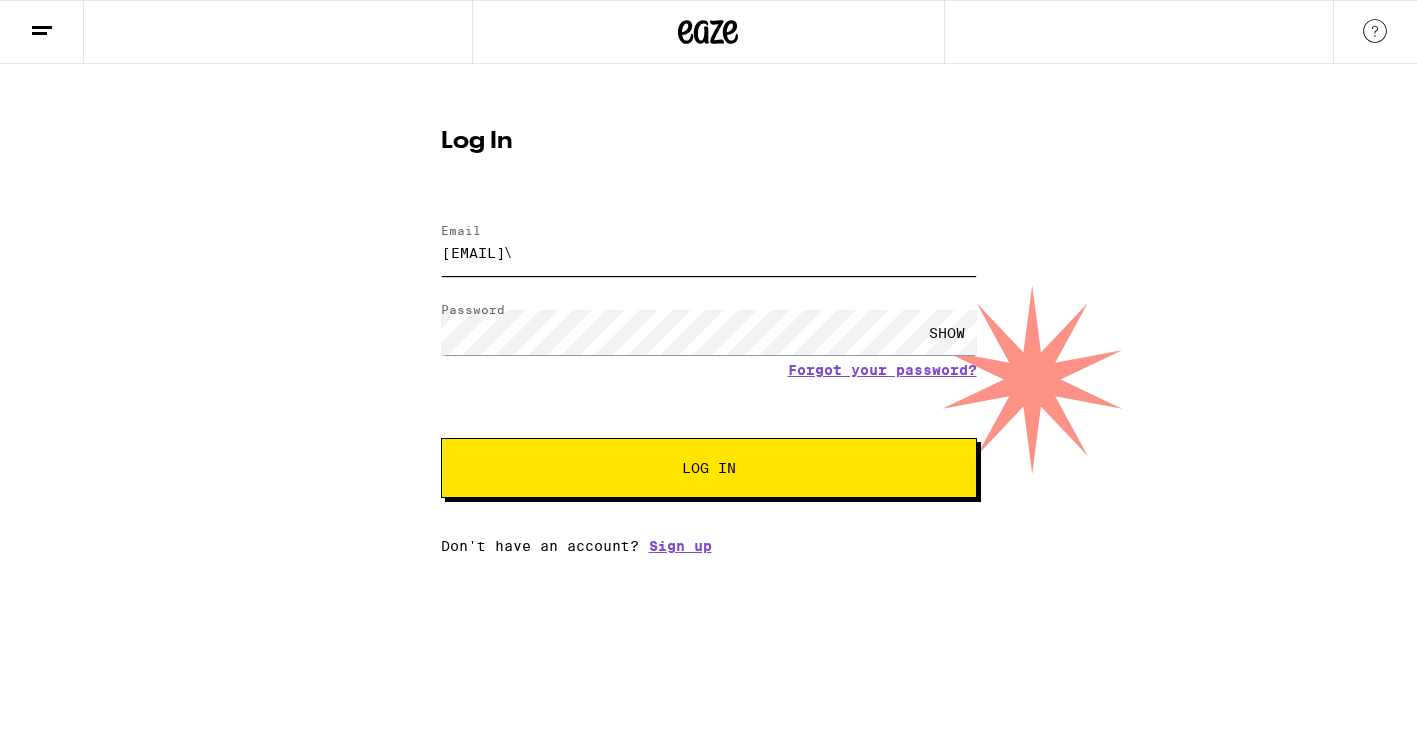 click on "Log In" at bounding box center [709, 468] 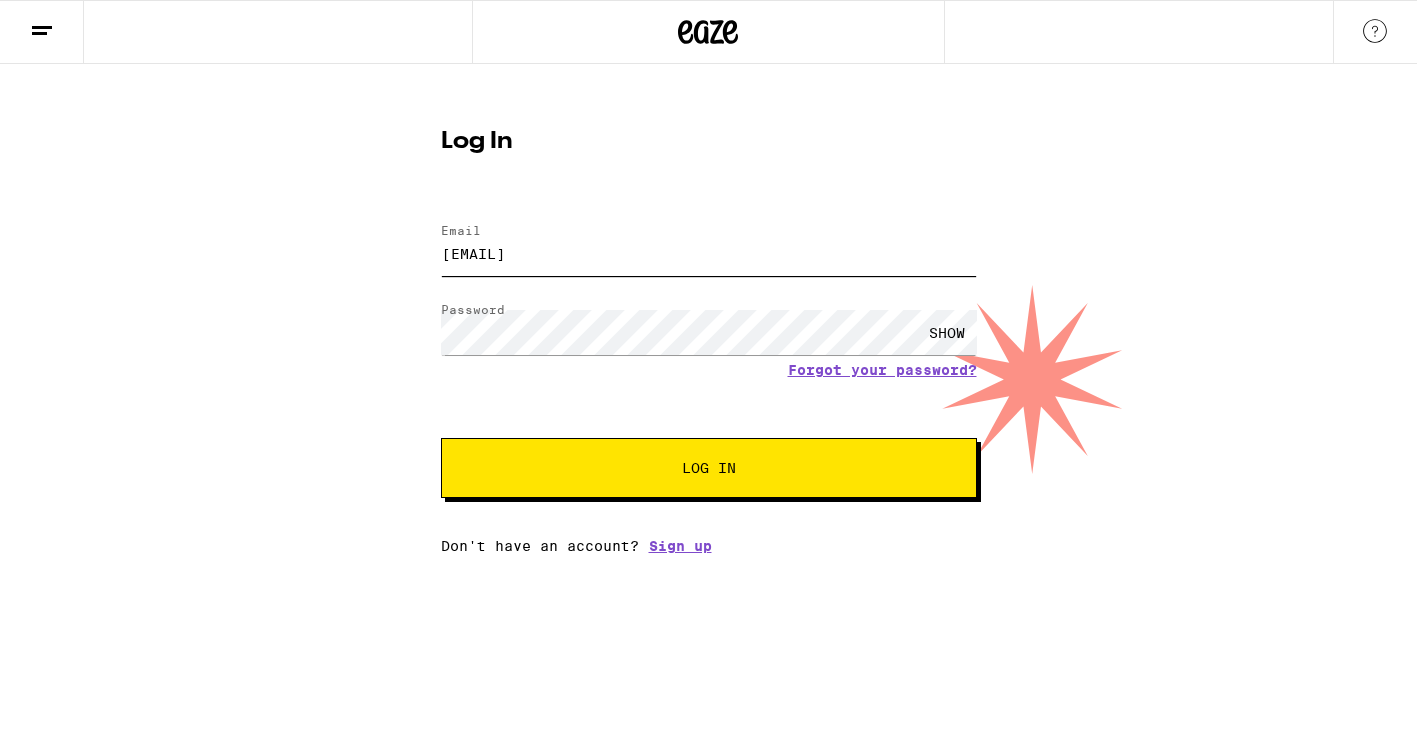 type on "sarahb18@ymail.com" 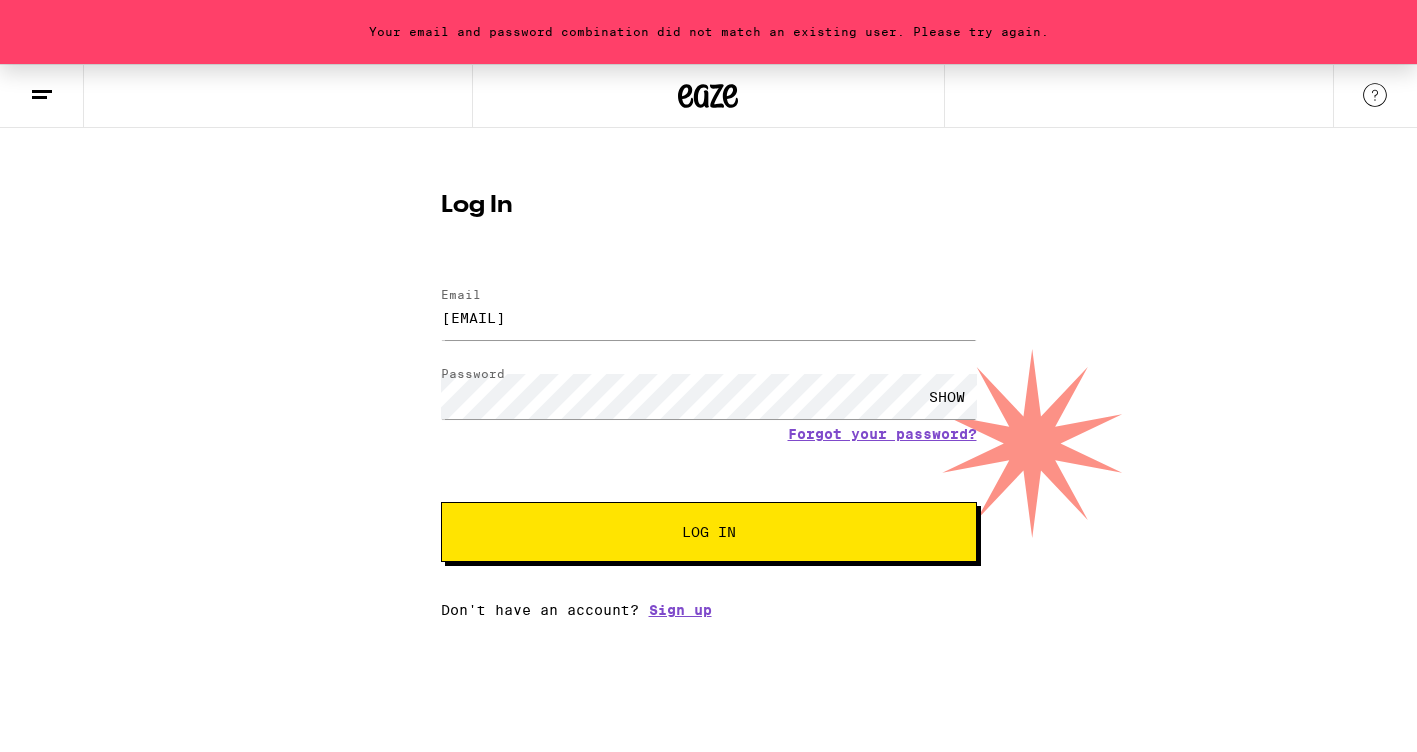 click on "Log In" at bounding box center (709, 206) 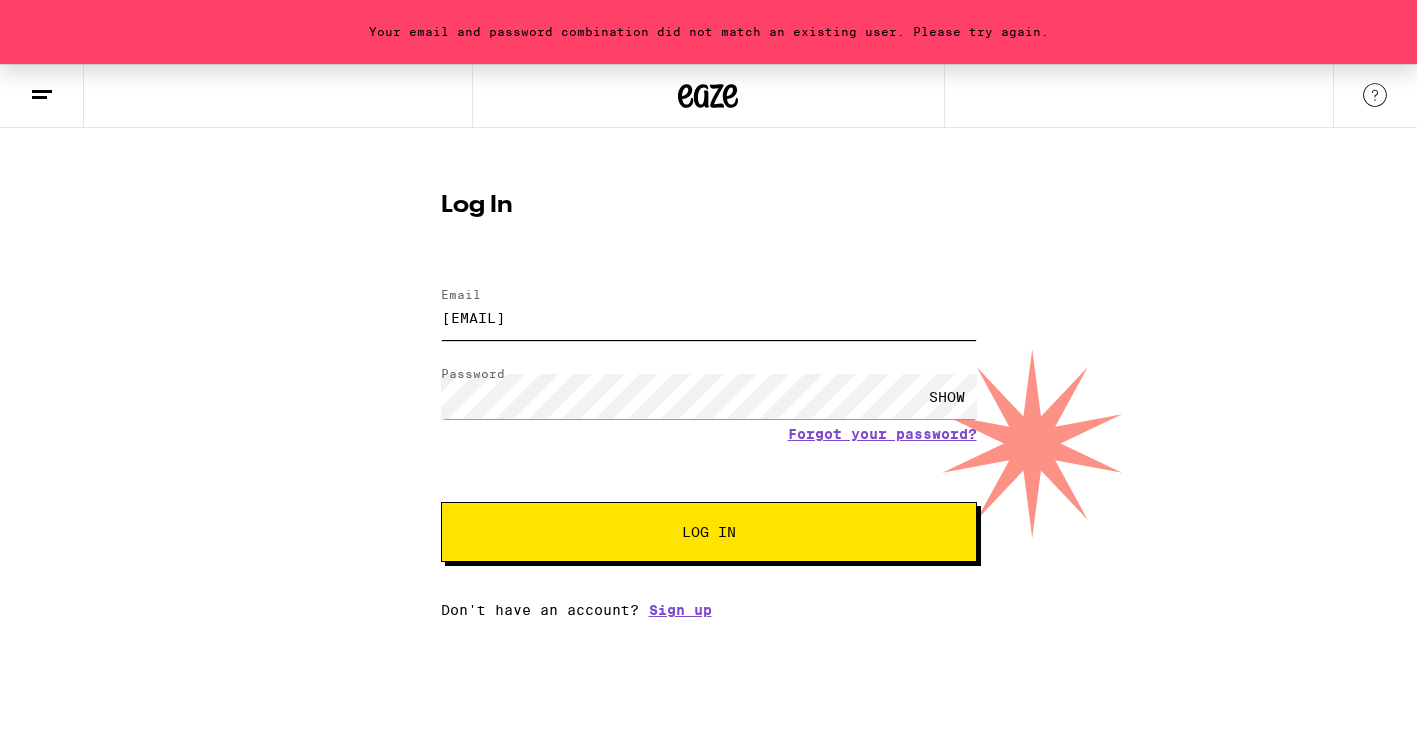 click on "sarahb18@ymail.com" at bounding box center (709, 317) 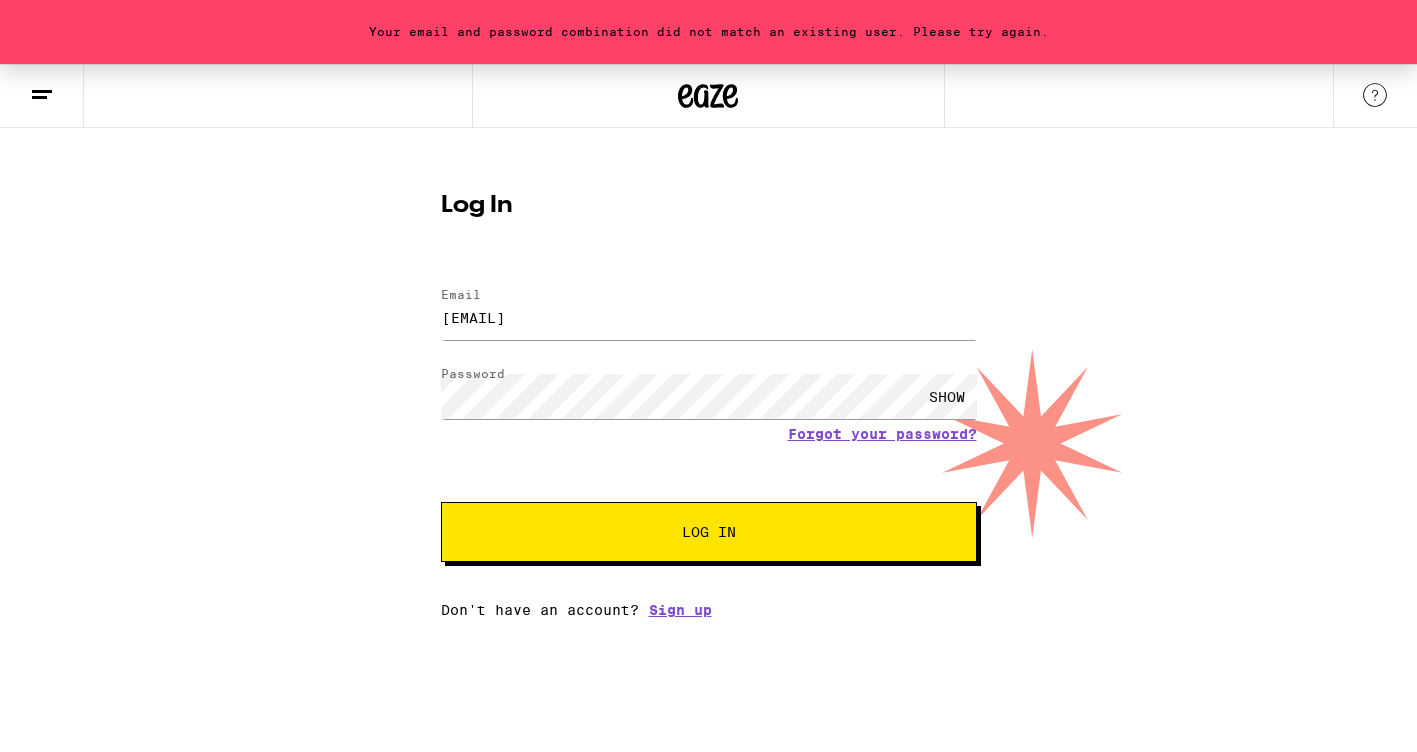 click on "Log In" at bounding box center [709, 532] 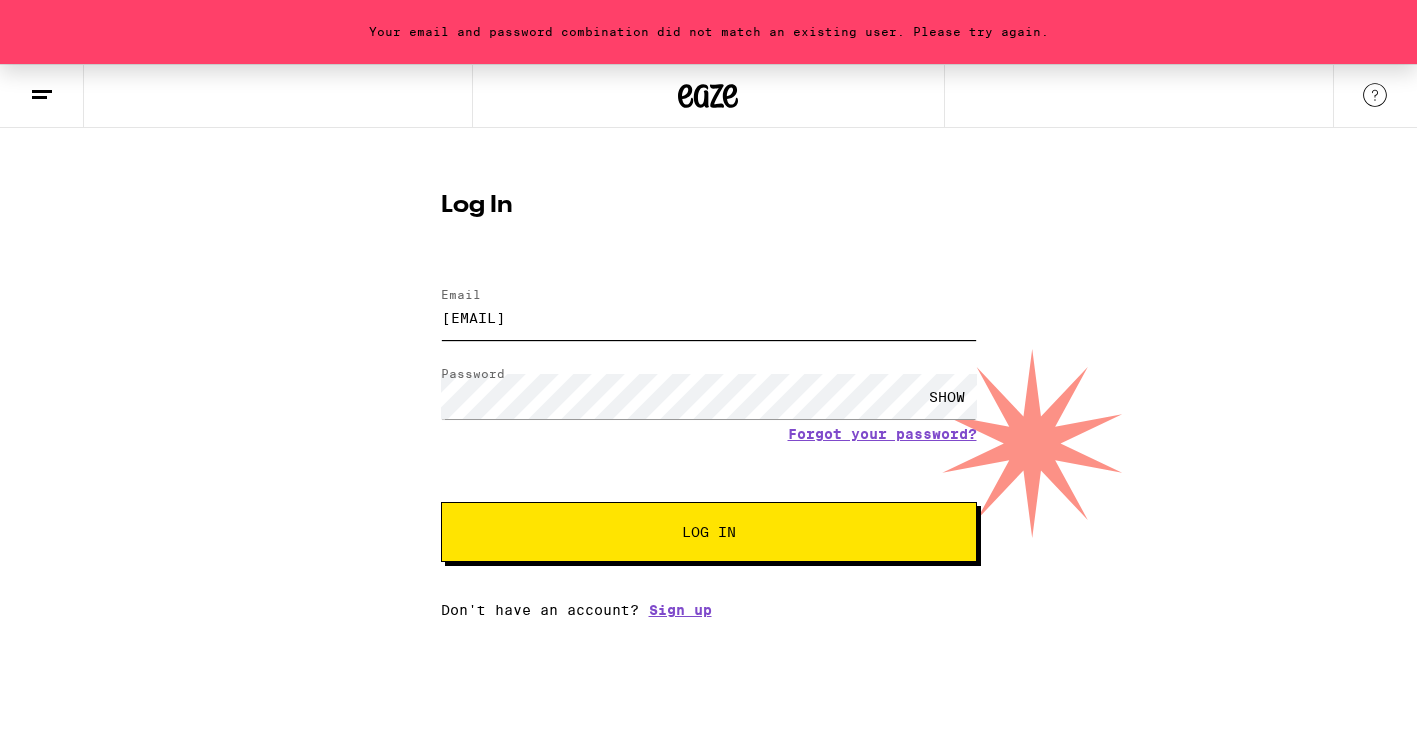 click on "sarahb18@ymail.com" at bounding box center [709, 317] 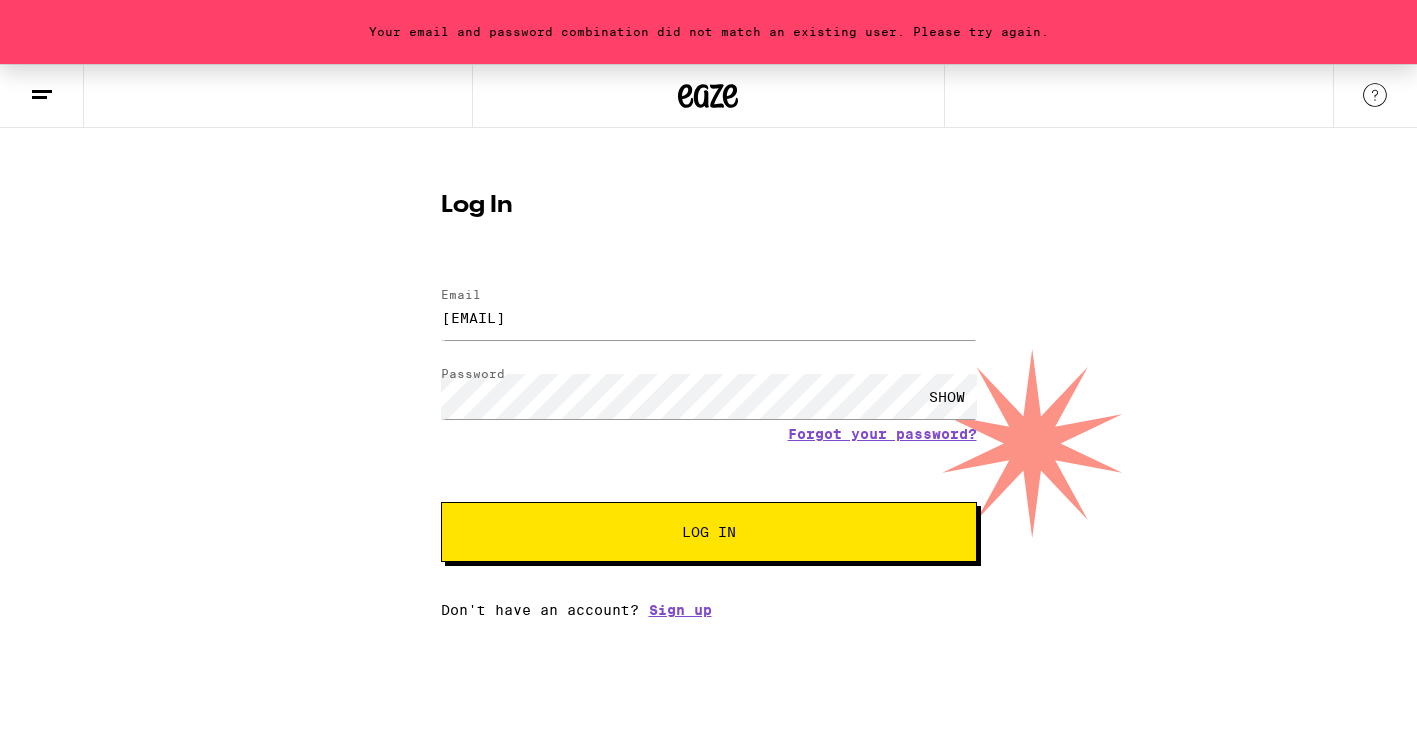 click on "SHOW" at bounding box center (947, 396) 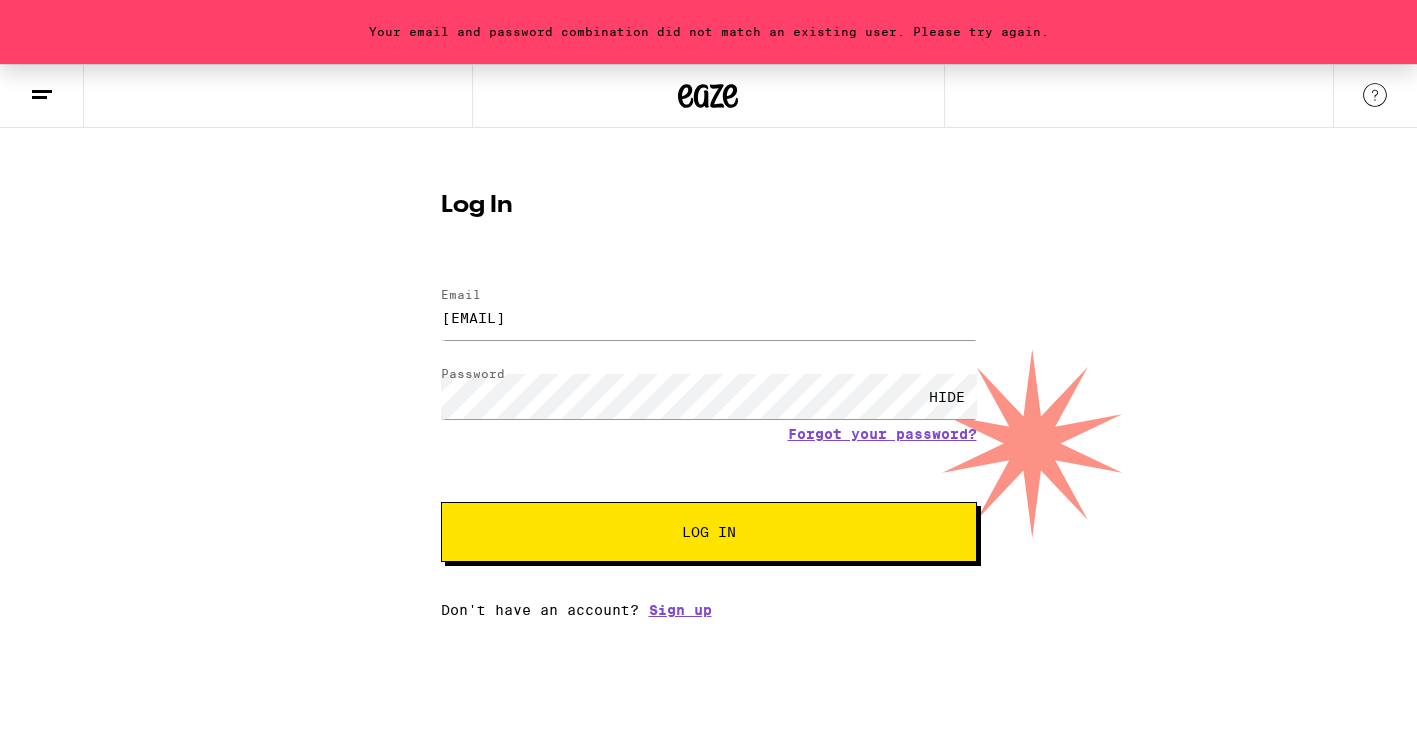 click on "HIDE" at bounding box center (709, 396) 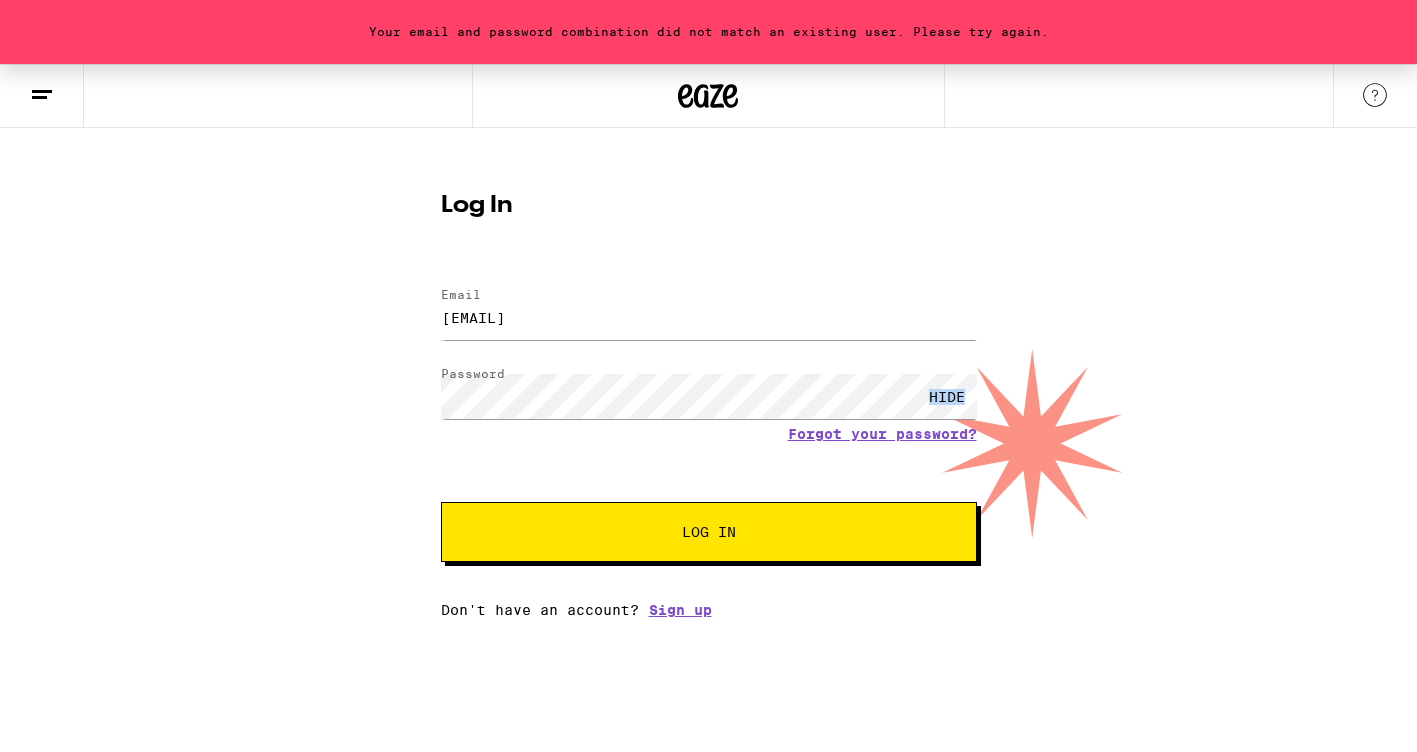 click on "HIDE" at bounding box center (709, 396) 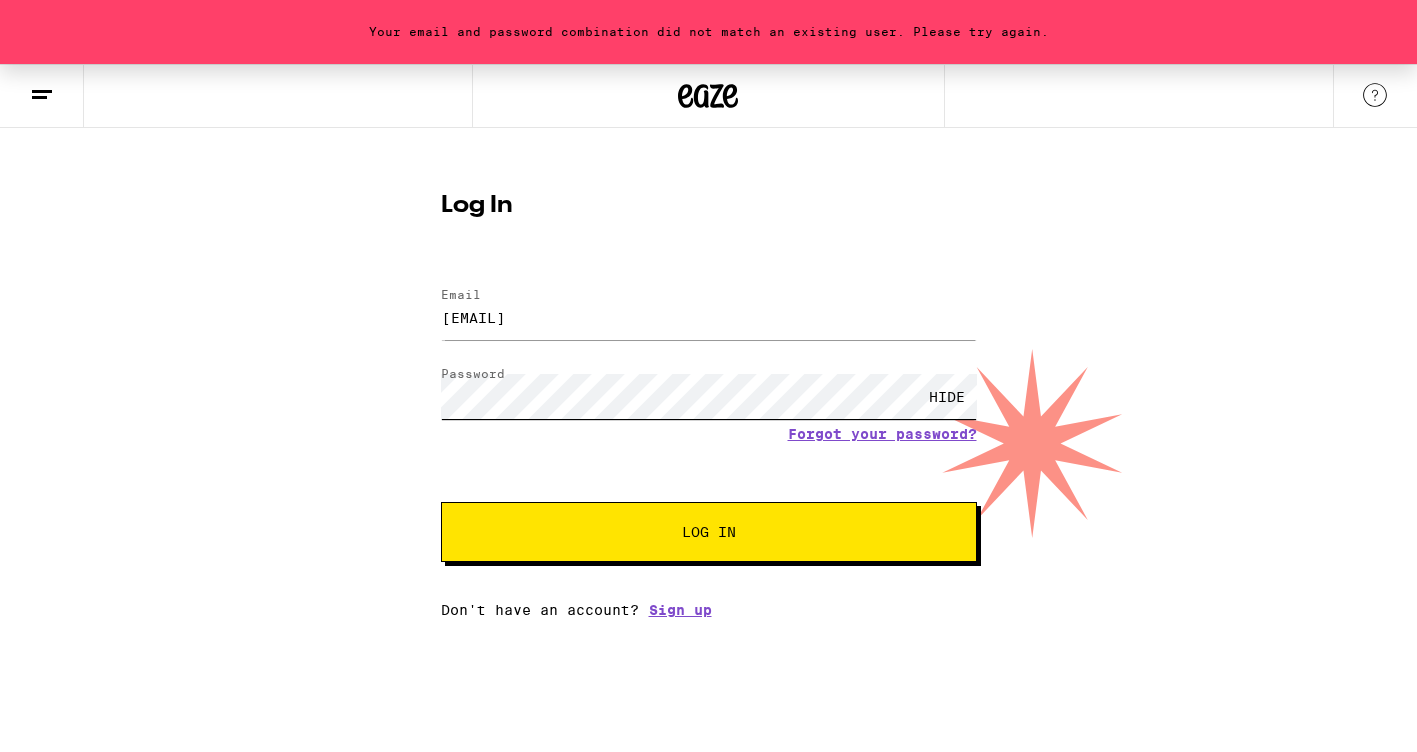 click on "Log In" at bounding box center (709, 532) 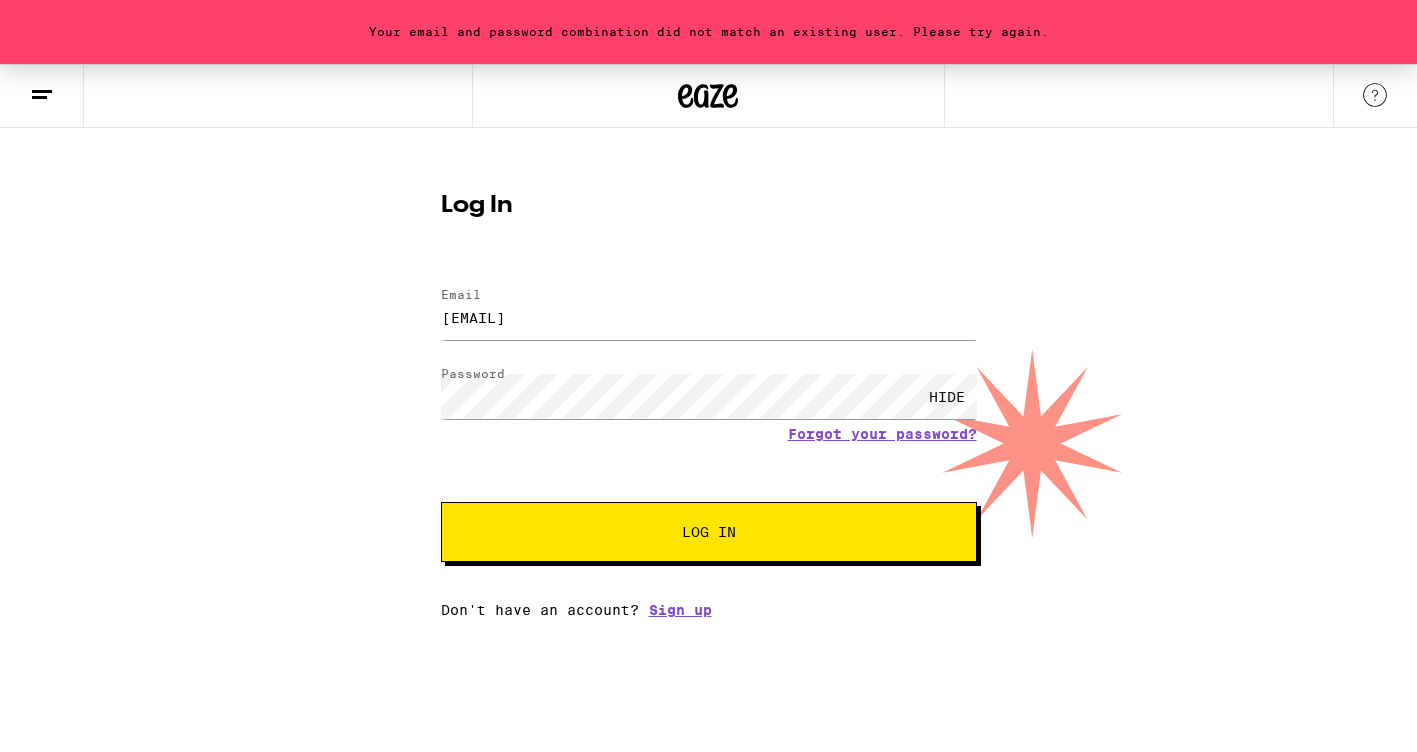 click on "Your email and password combination did not match an existing user. Please try again." at bounding box center [708, 32] 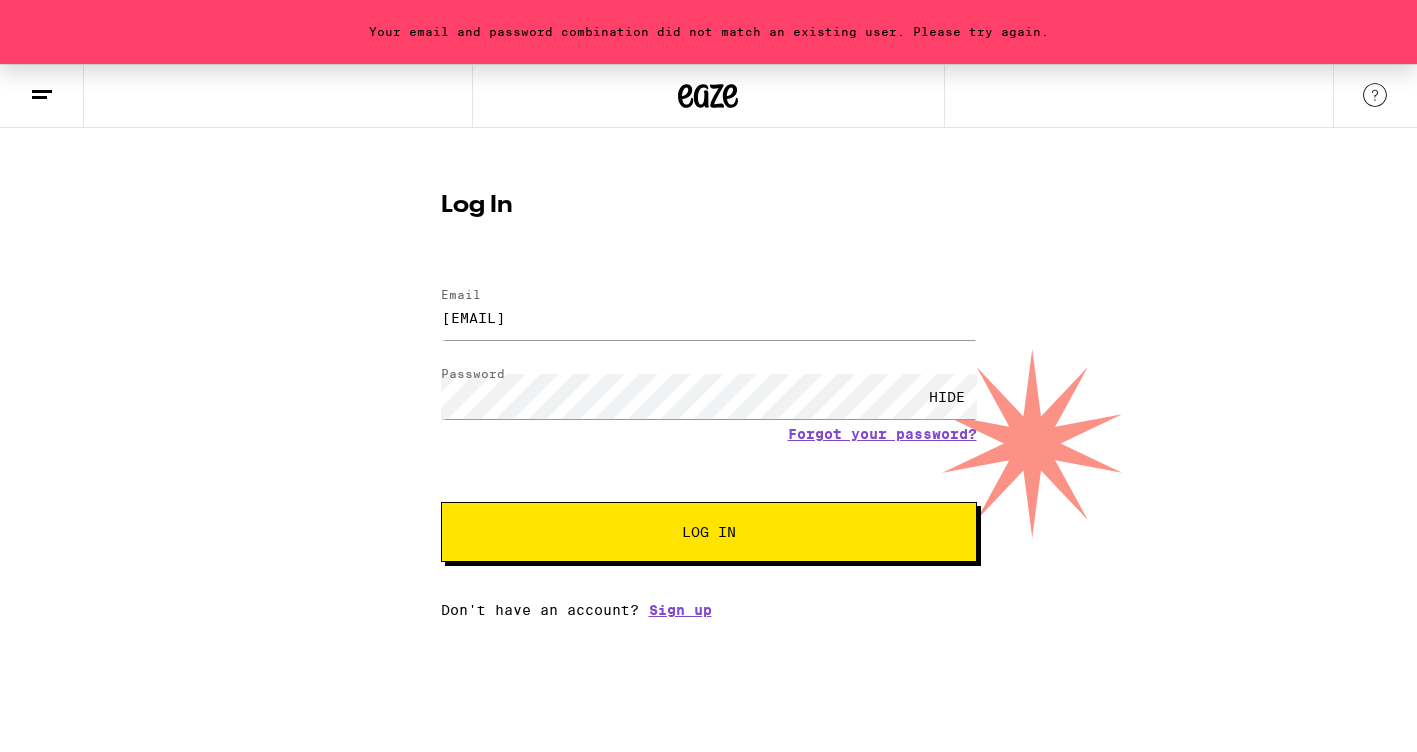 click 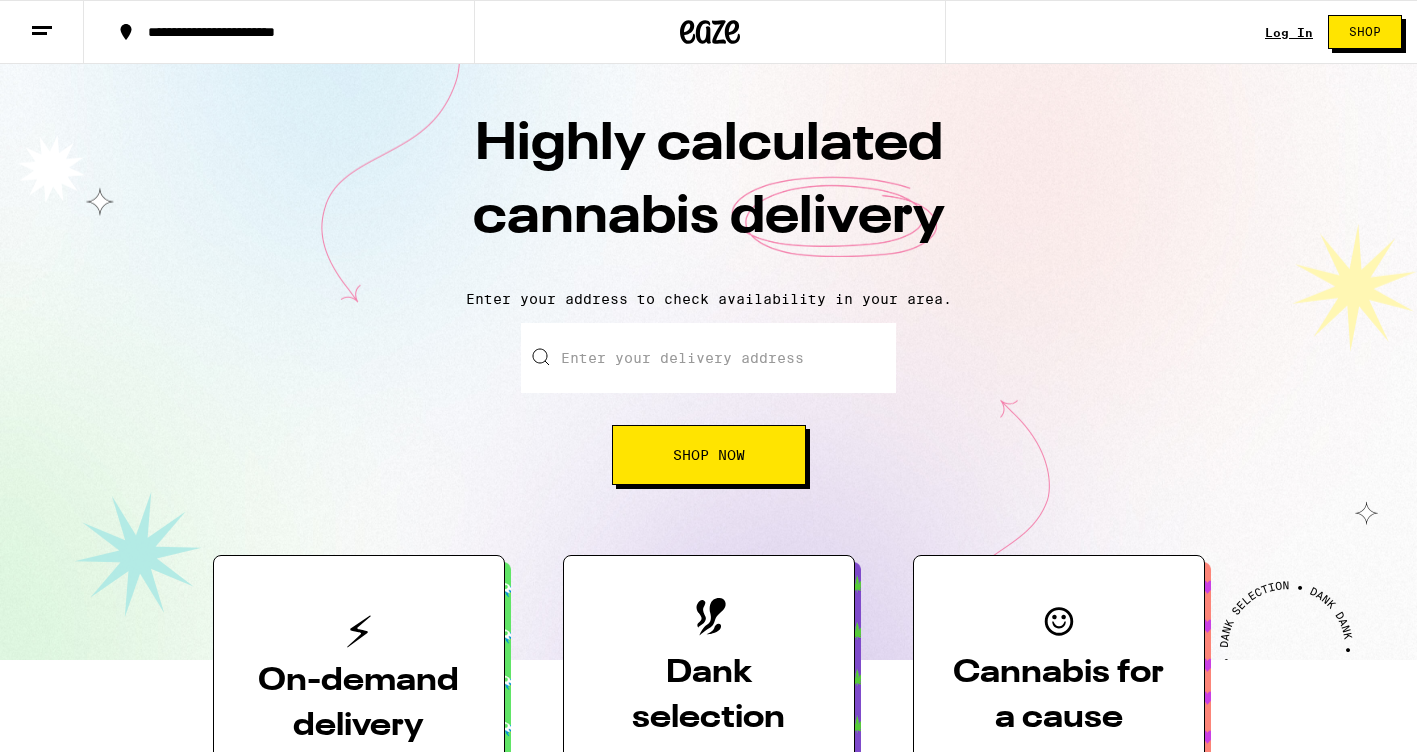 click on "Log In" at bounding box center (1289, 32) 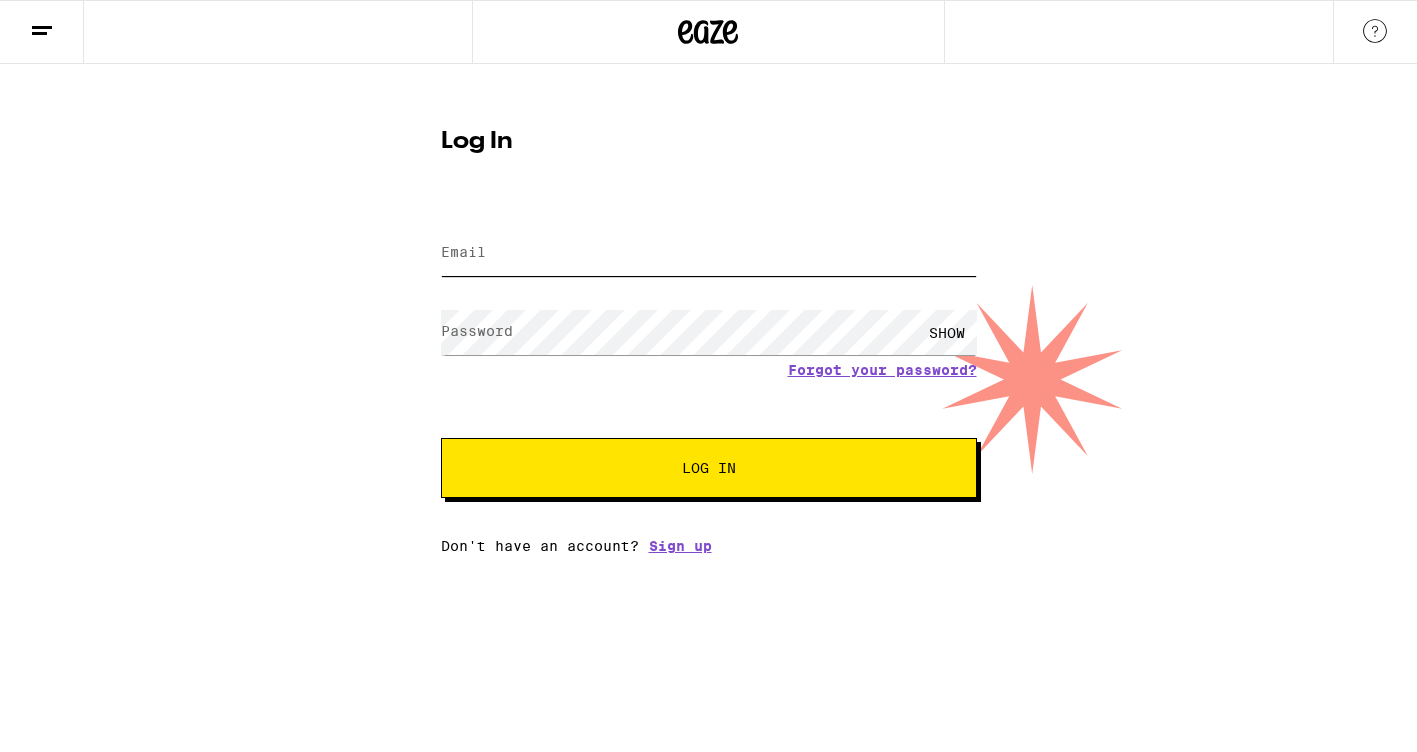 click on "Email" at bounding box center (709, 253) 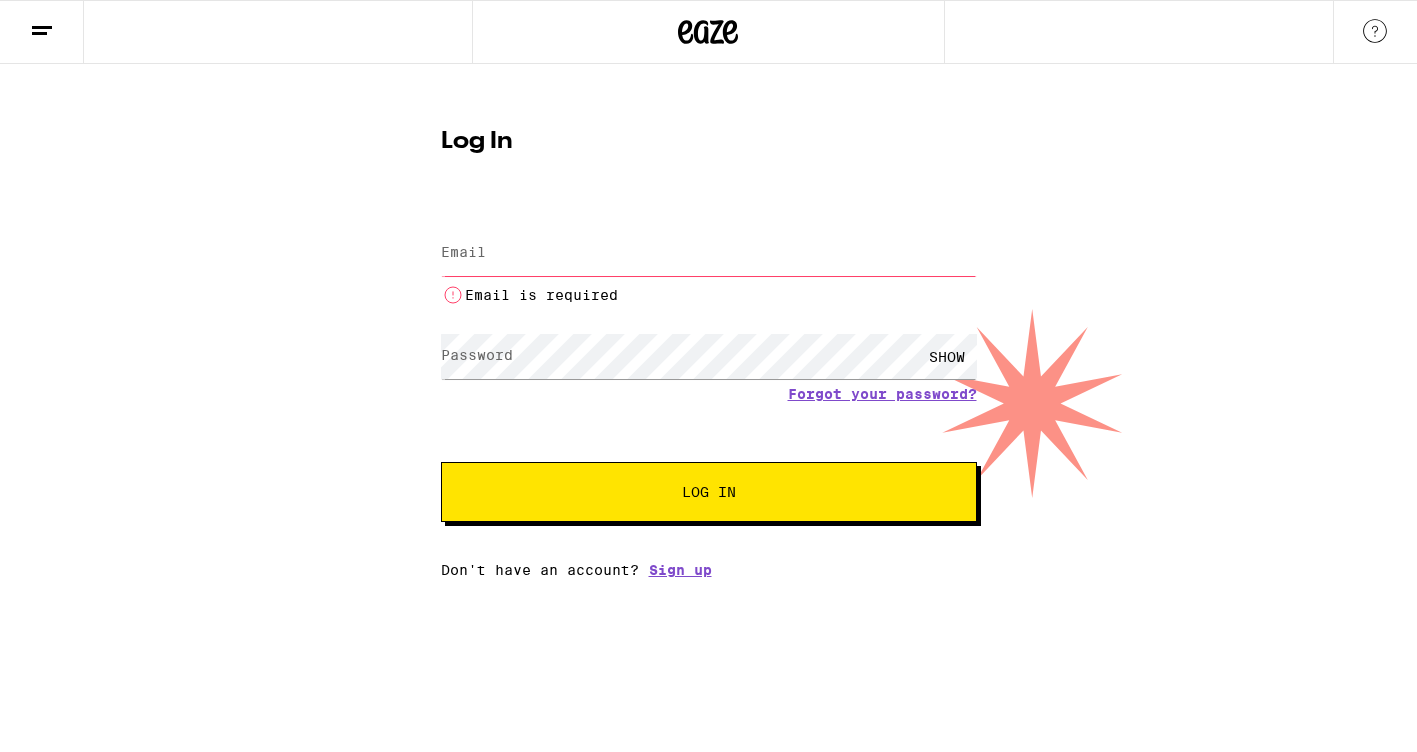 type on "sarahb18@ymail.com" 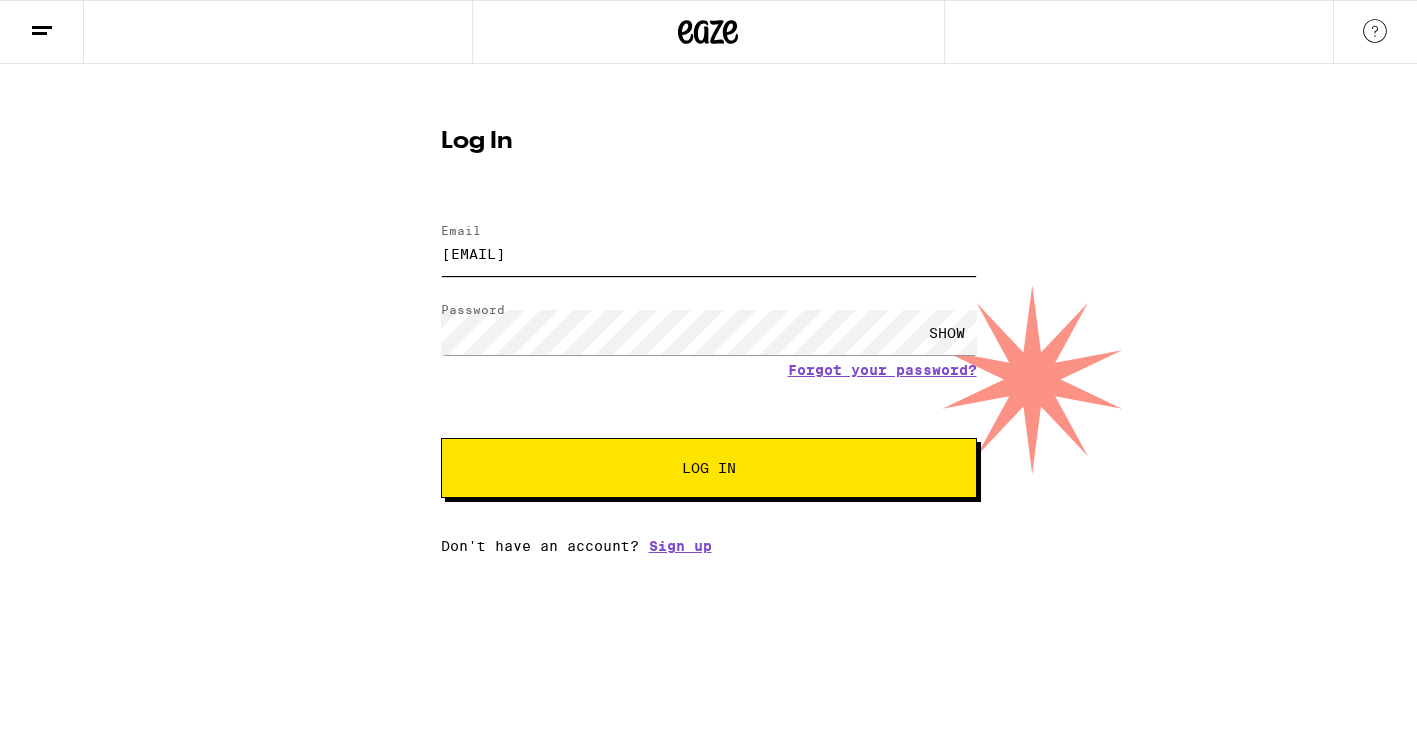 click on "Log In" at bounding box center (709, 468) 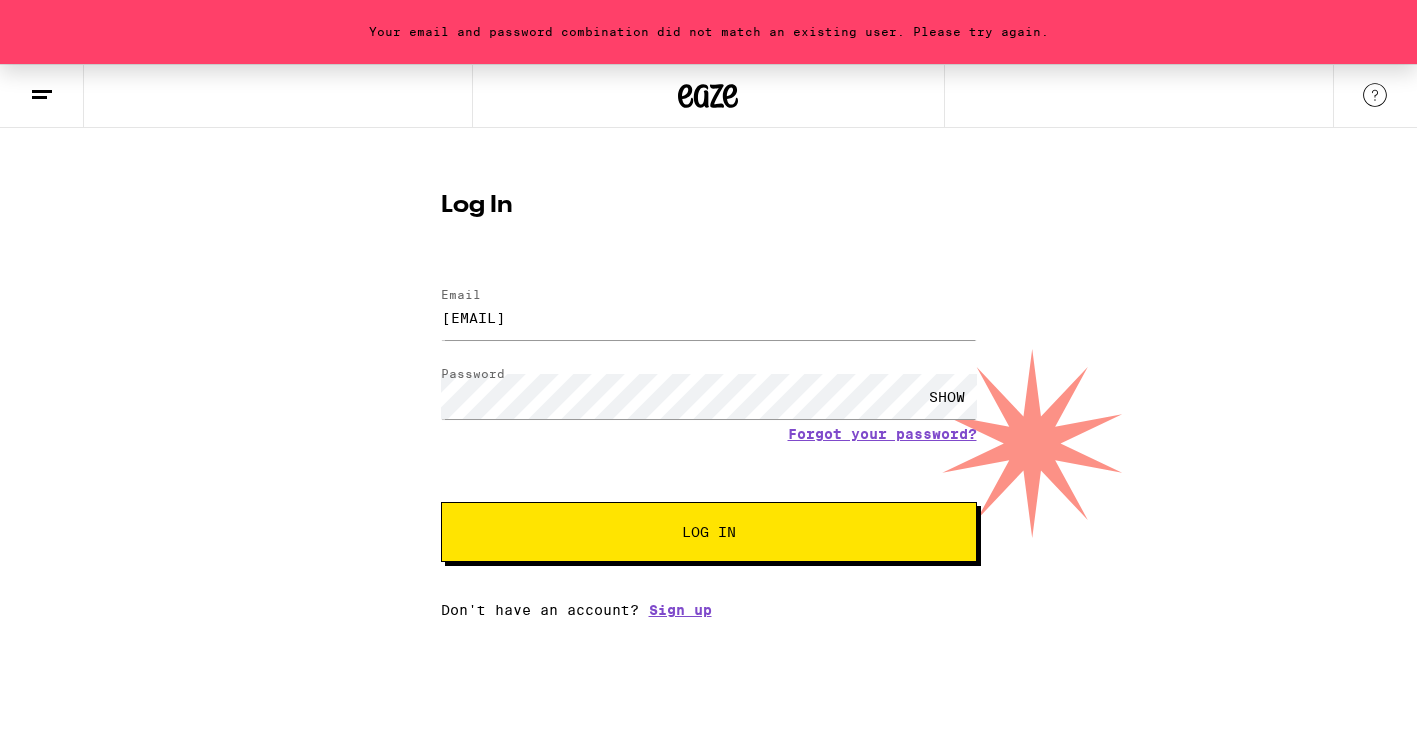 click on "SHOW" at bounding box center (947, 396) 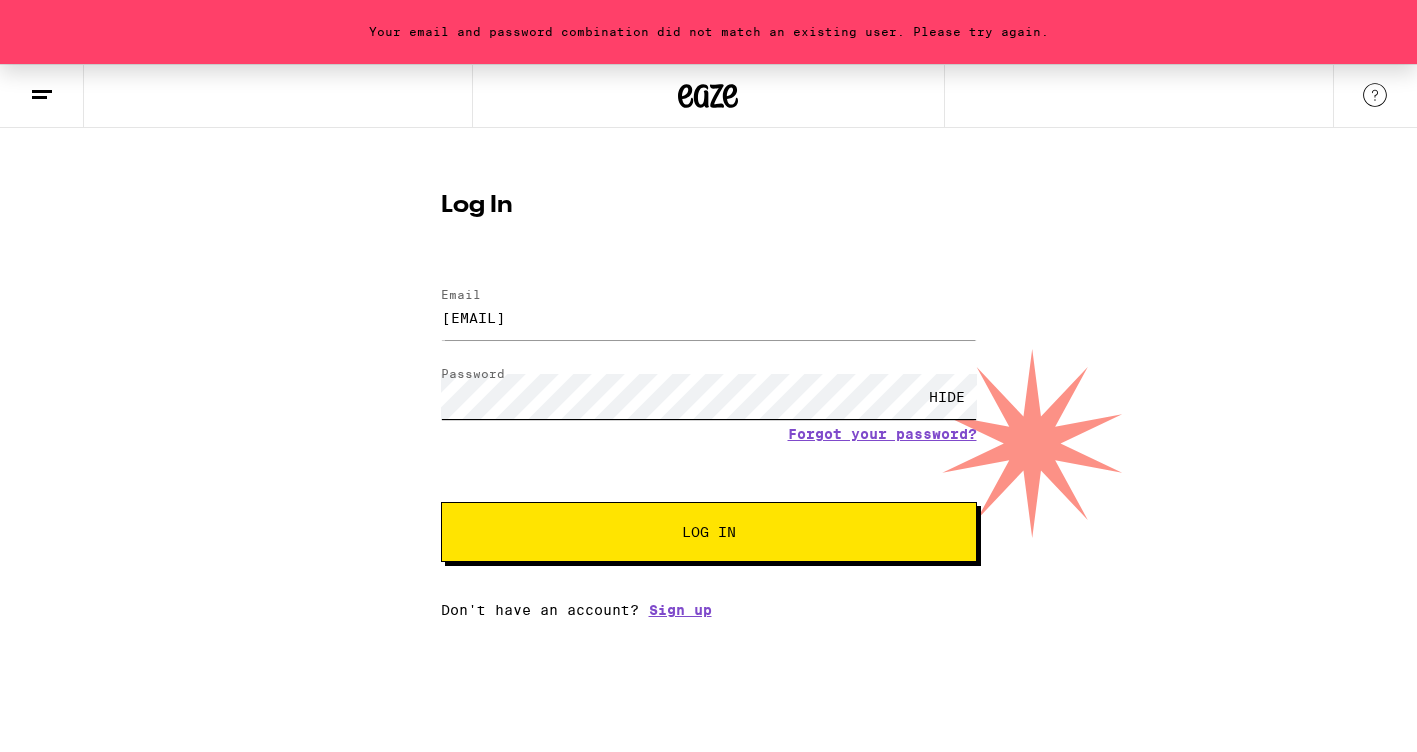click on "Log In" at bounding box center (709, 532) 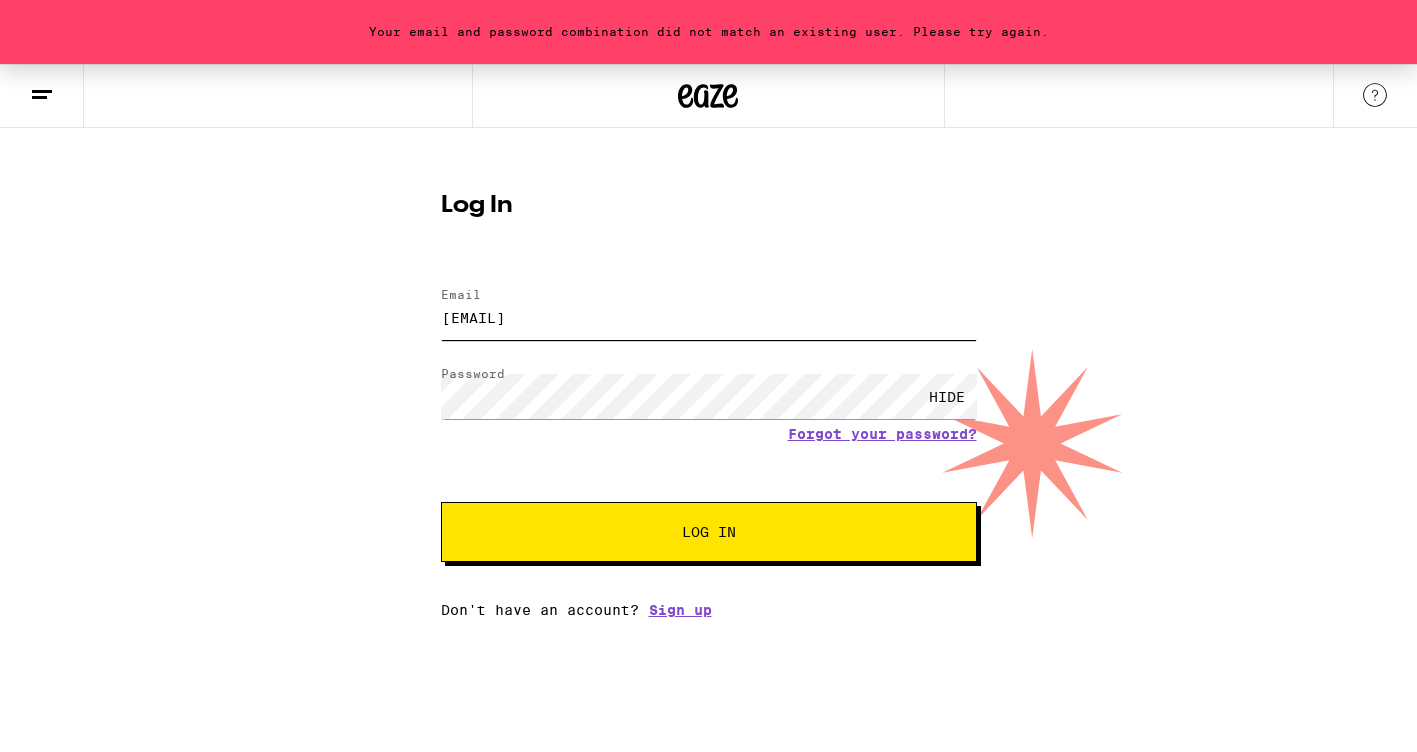 click on "sarahb18@ymail.com" at bounding box center (709, 317) 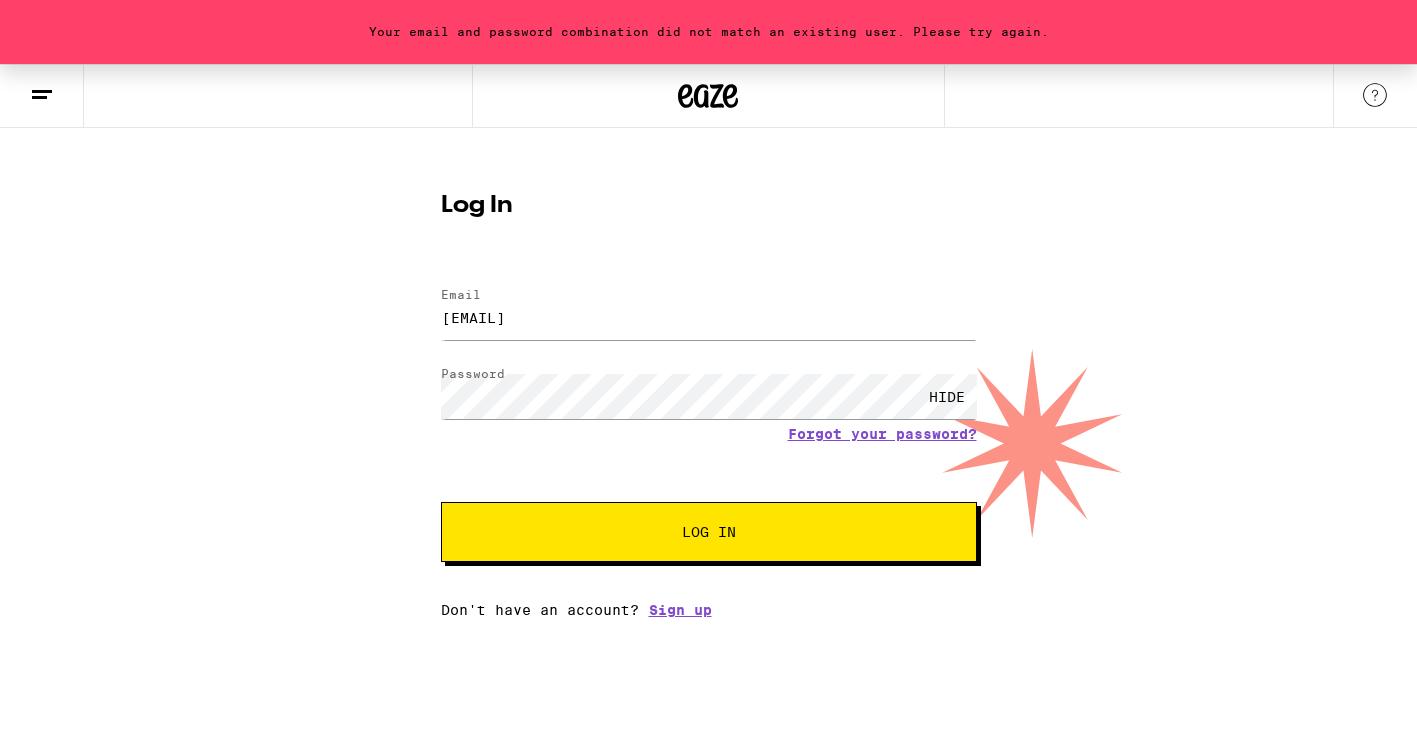 click on "Log In" at bounding box center [709, 532] 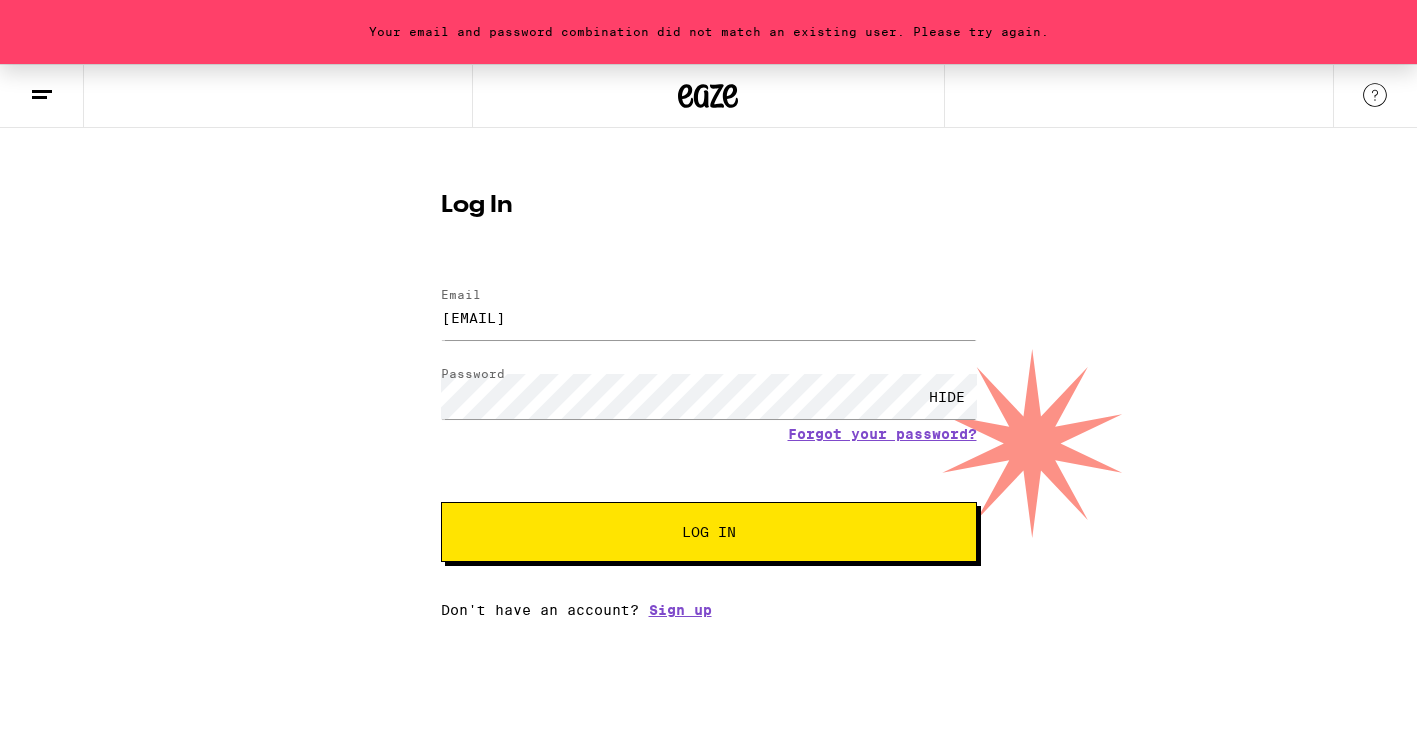 click on "Email Email sarahb18@ymail.com Password Password HIDE Forgot your password? Log In" at bounding box center [709, 415] 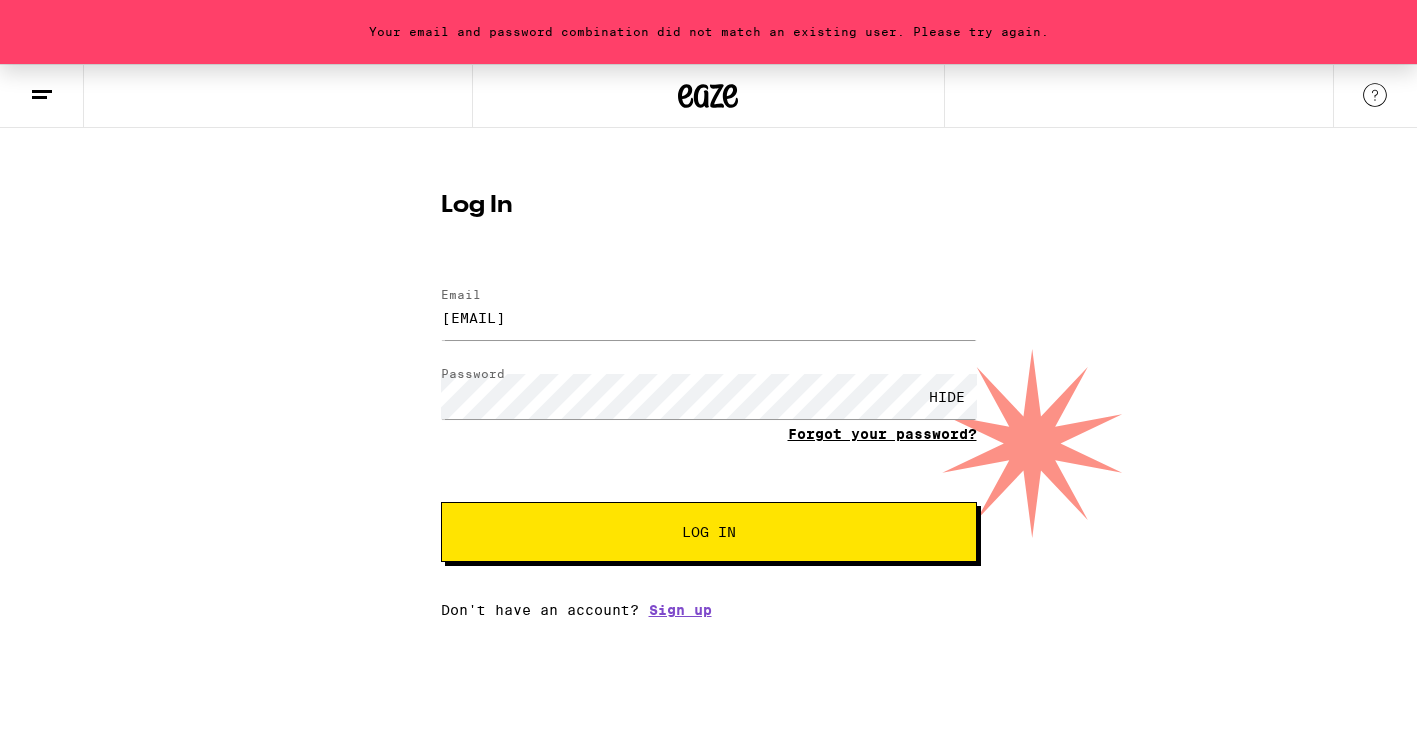 click on "Forgot your password?" at bounding box center (882, 434) 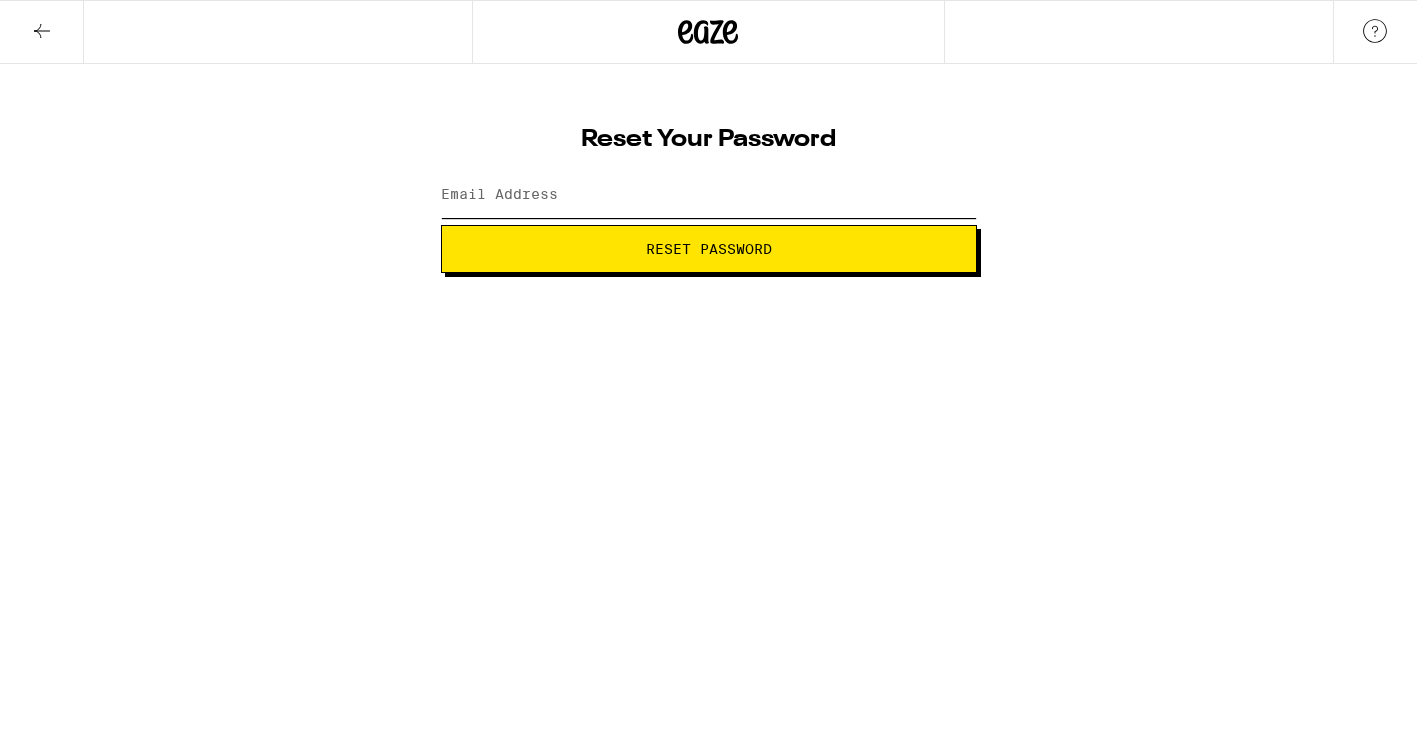 click on "Email Address" at bounding box center (709, 195) 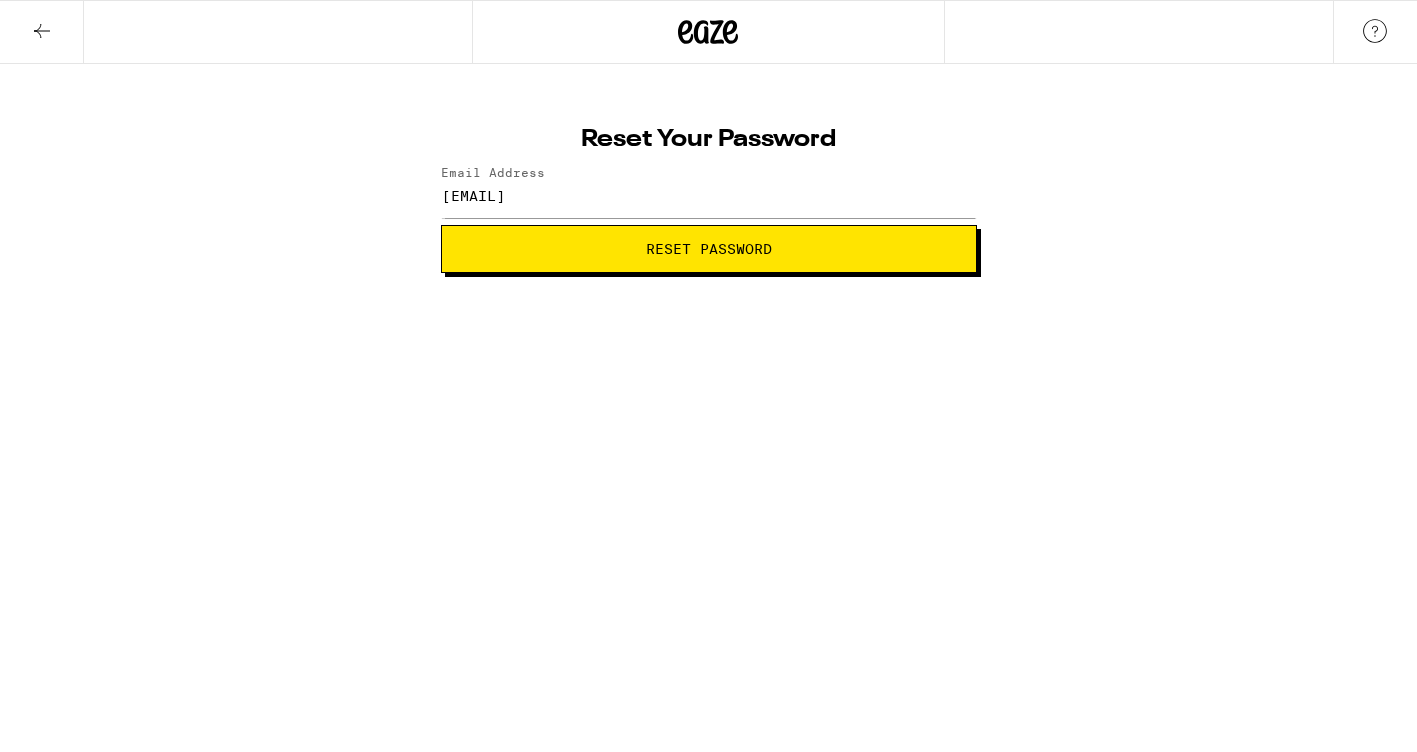 click on "Reset Password" at bounding box center (709, 249) 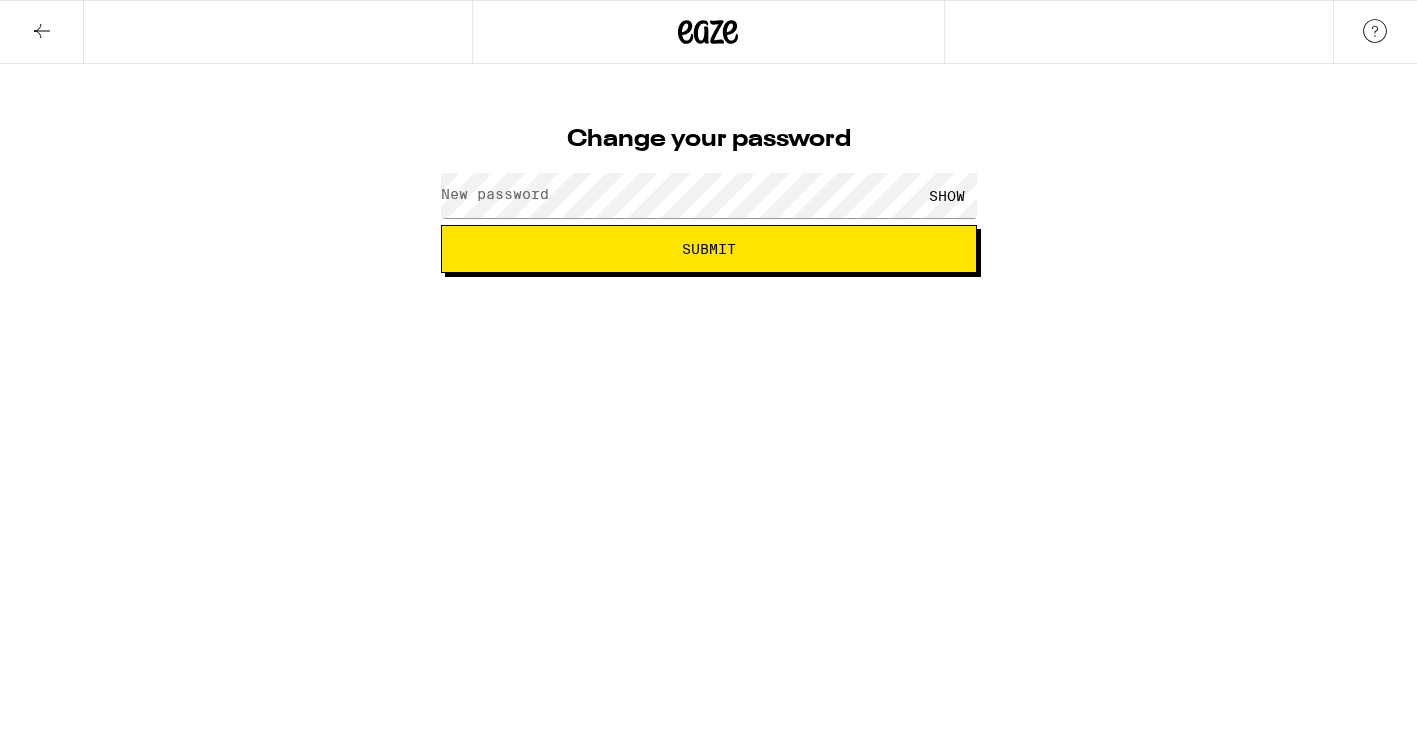 scroll, scrollTop: 0, scrollLeft: 0, axis: both 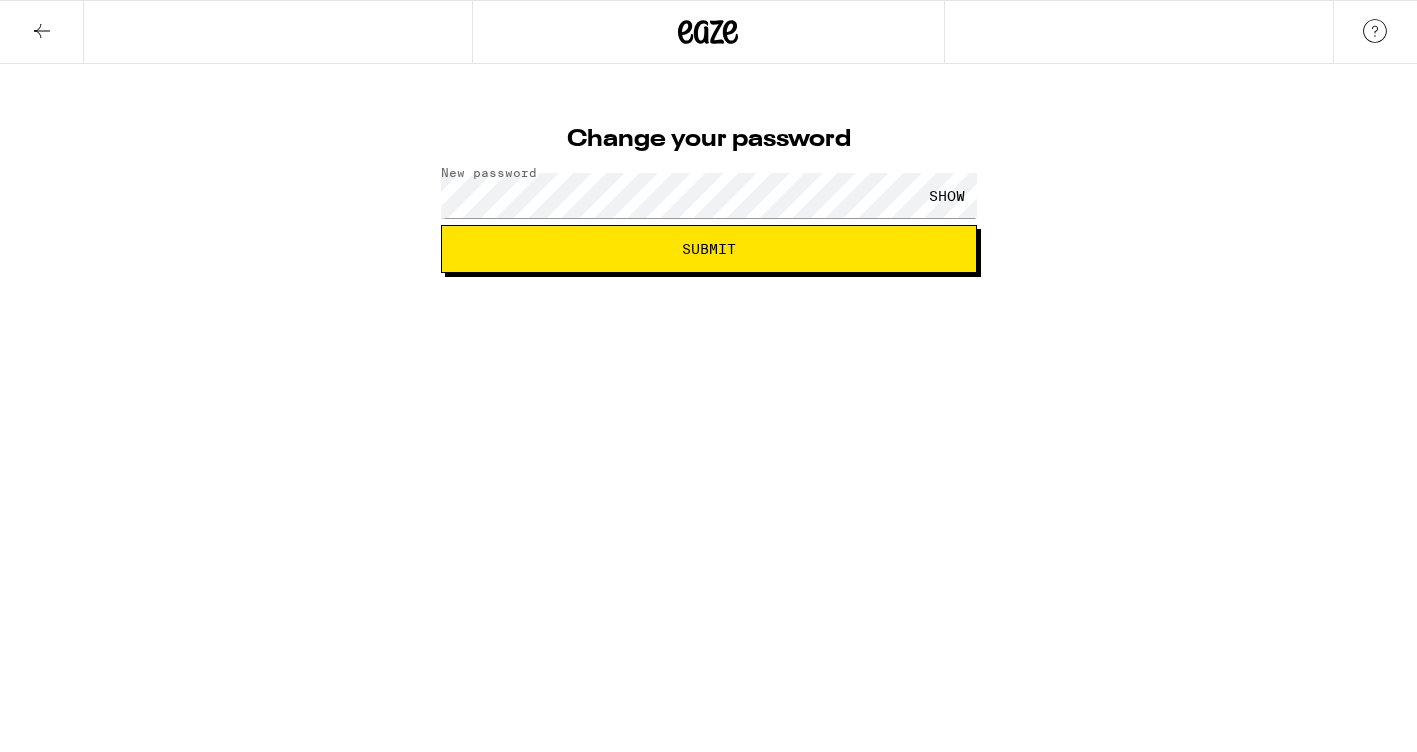 click on "SHOW" at bounding box center (947, 195) 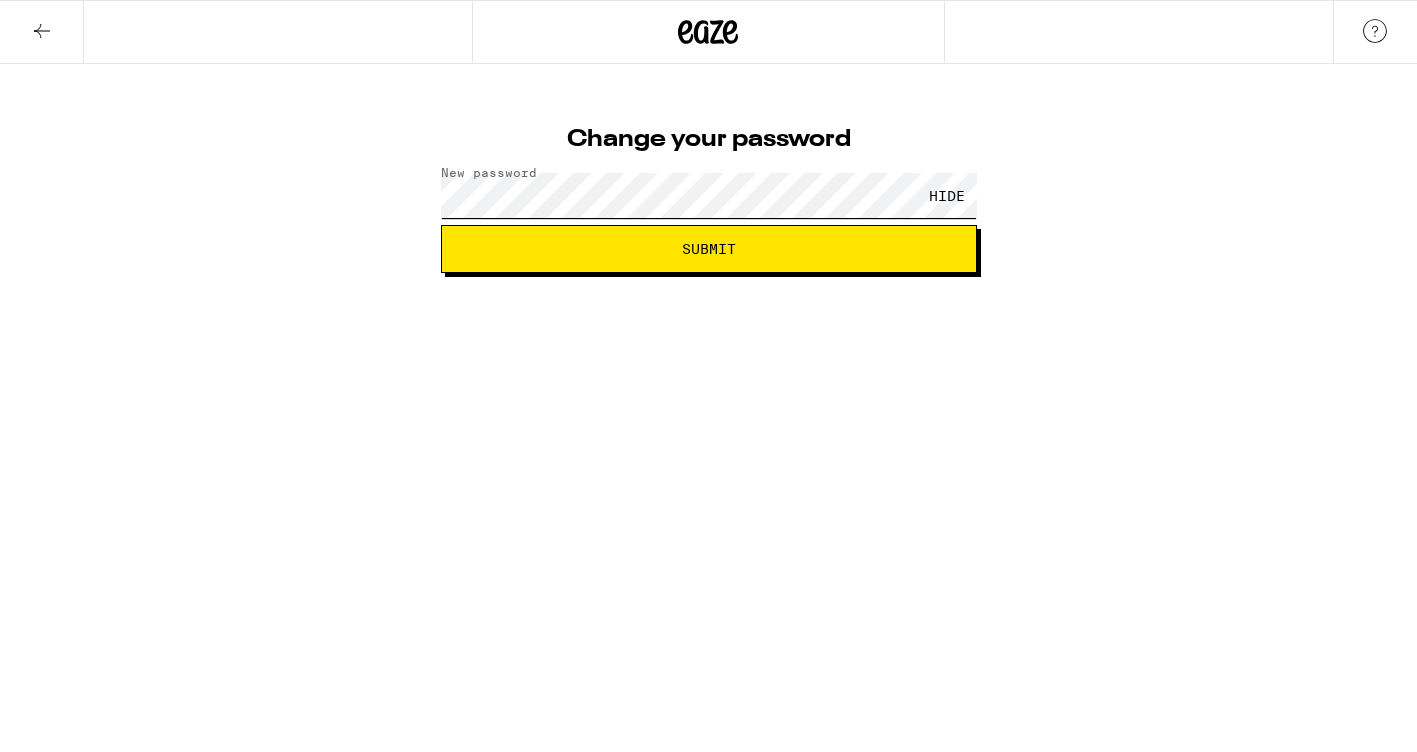 click on "Submit" at bounding box center [709, 249] 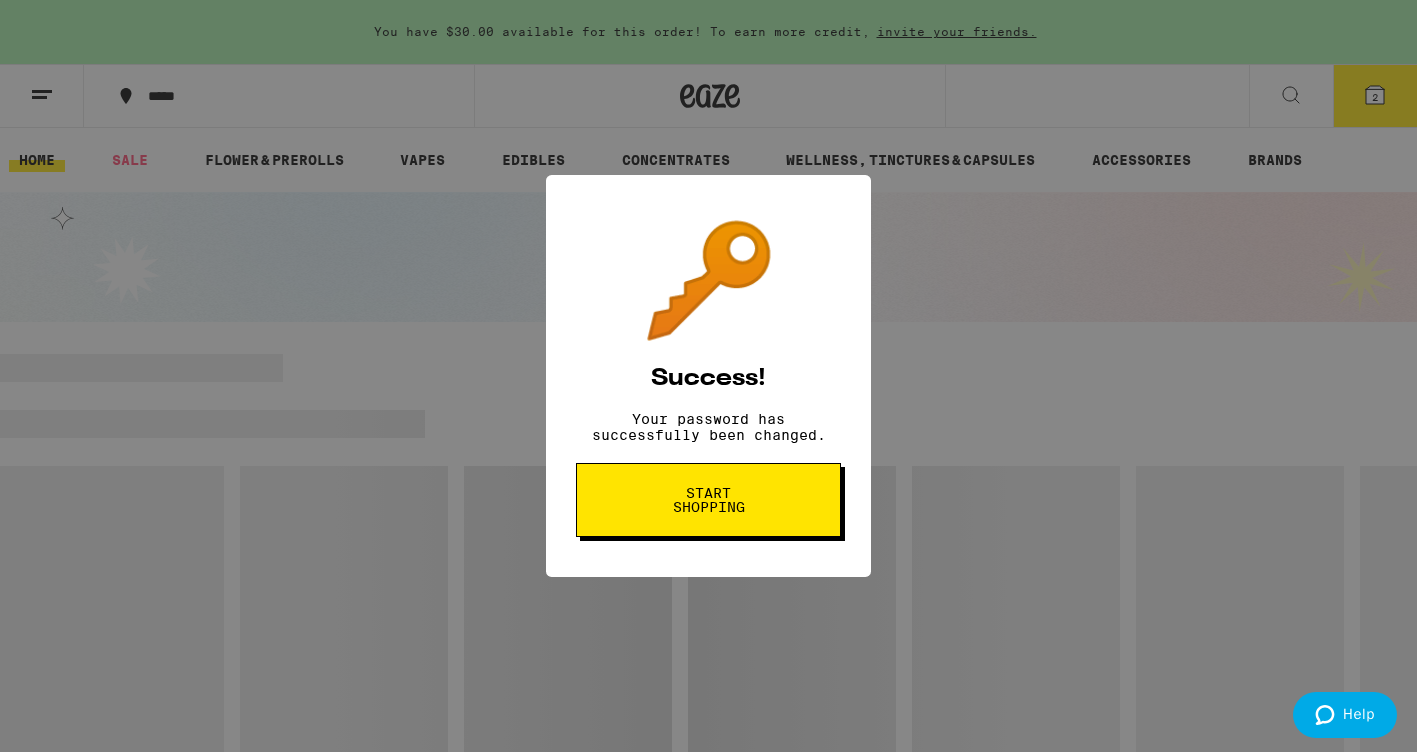 scroll, scrollTop: 0, scrollLeft: 0, axis: both 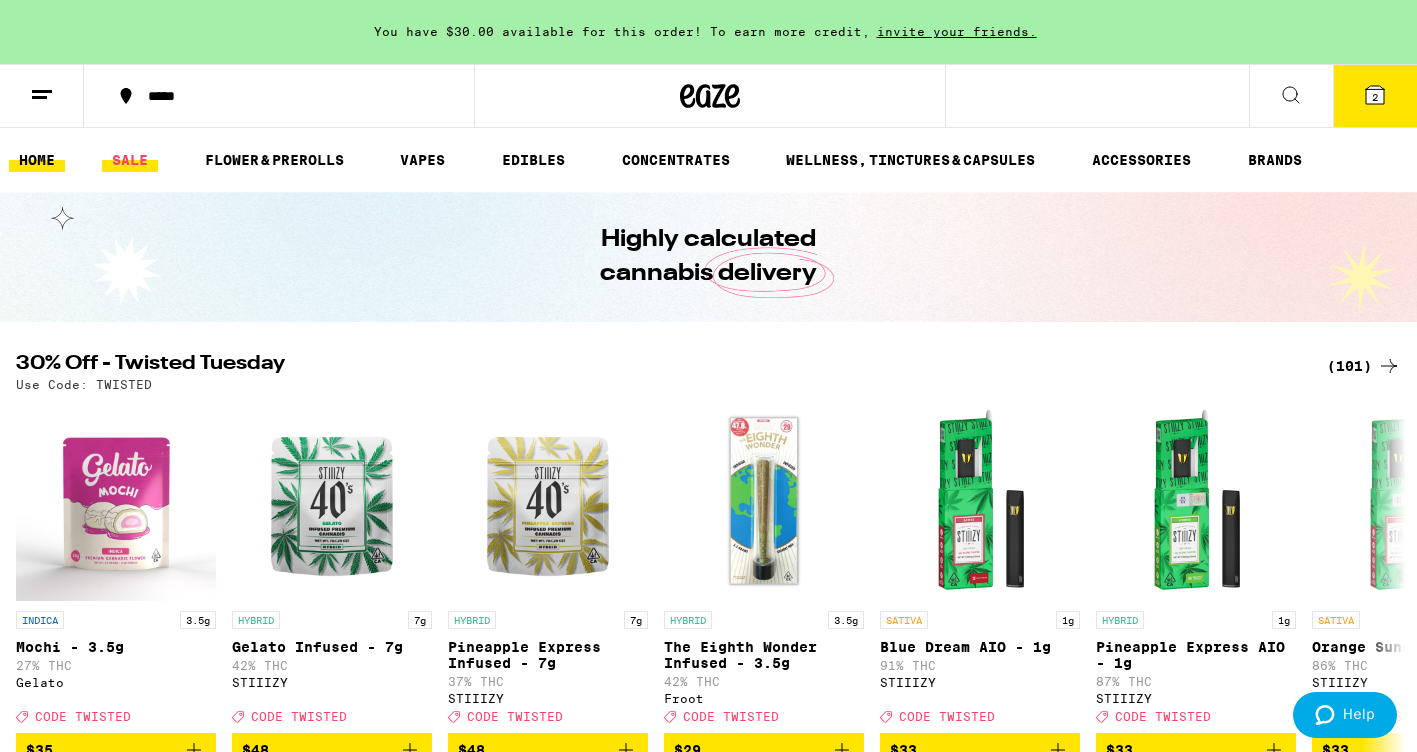 click on "SALE" at bounding box center [130, 160] 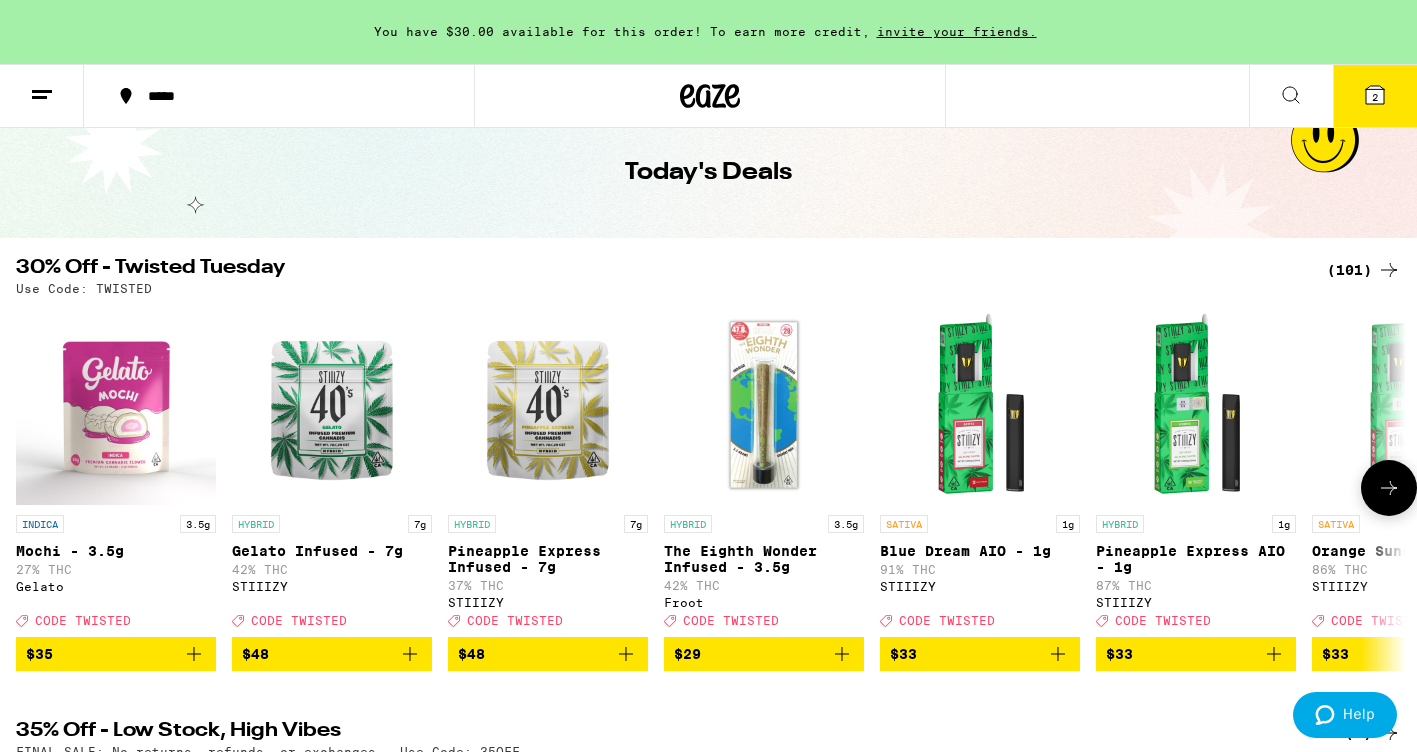 scroll, scrollTop: 108, scrollLeft: 0, axis: vertical 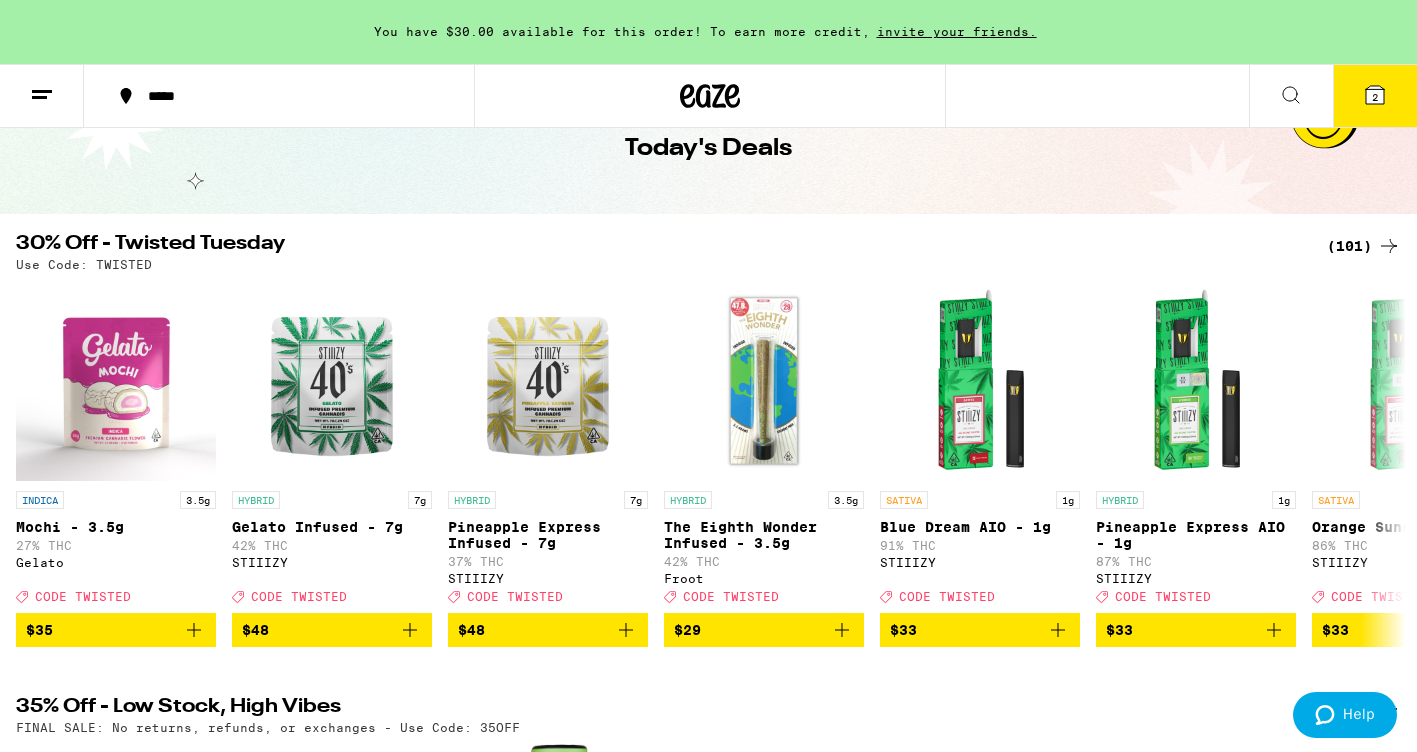 click 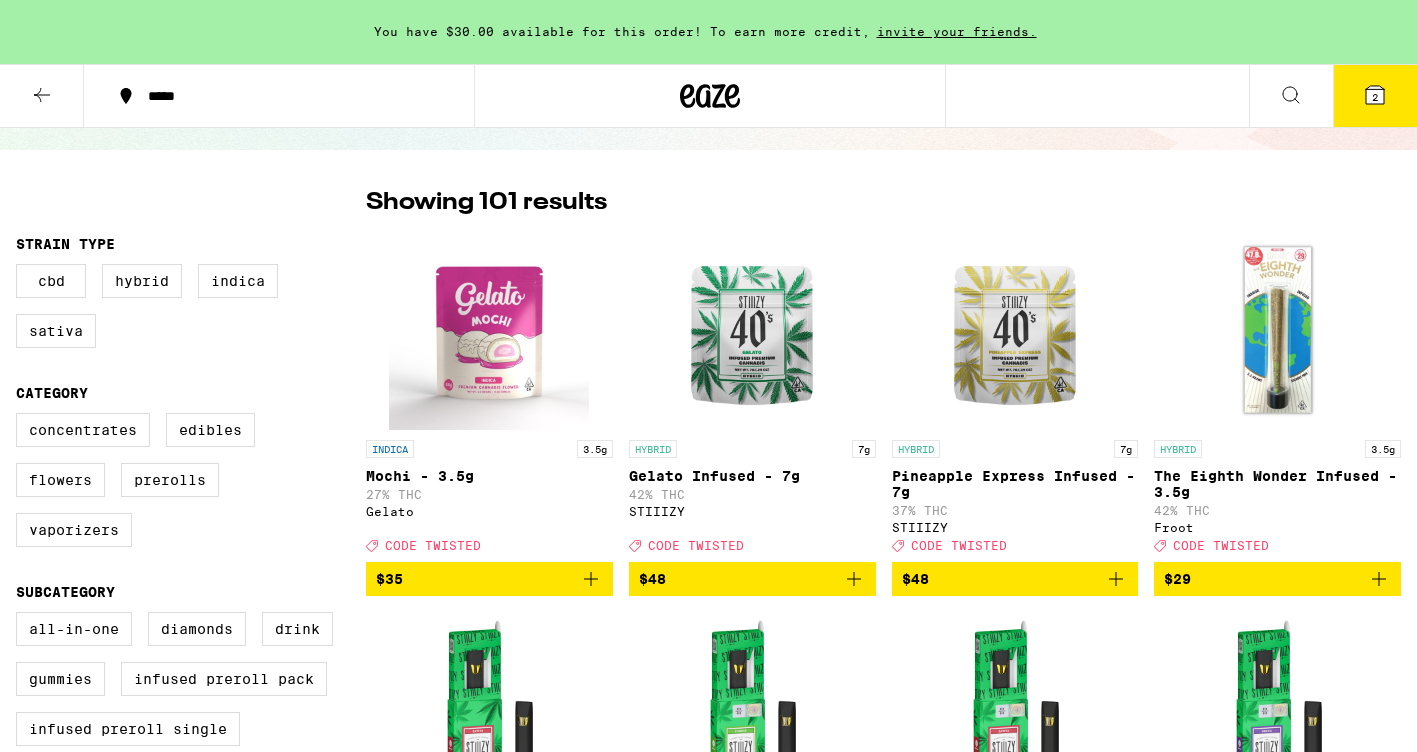 scroll, scrollTop: 0, scrollLeft: 0, axis: both 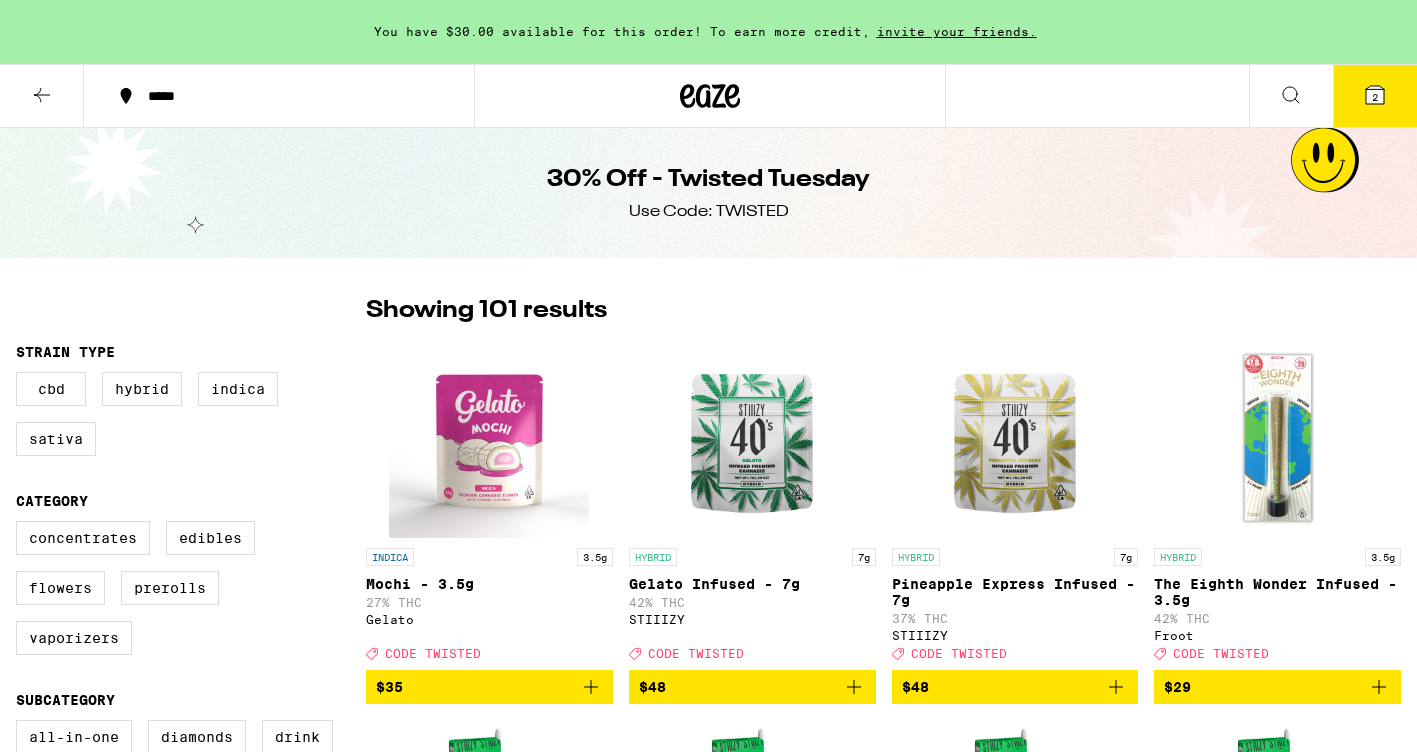 click on "30% Off - Twisted Tuesday Use Code: TWISTED" at bounding box center (708, 193) 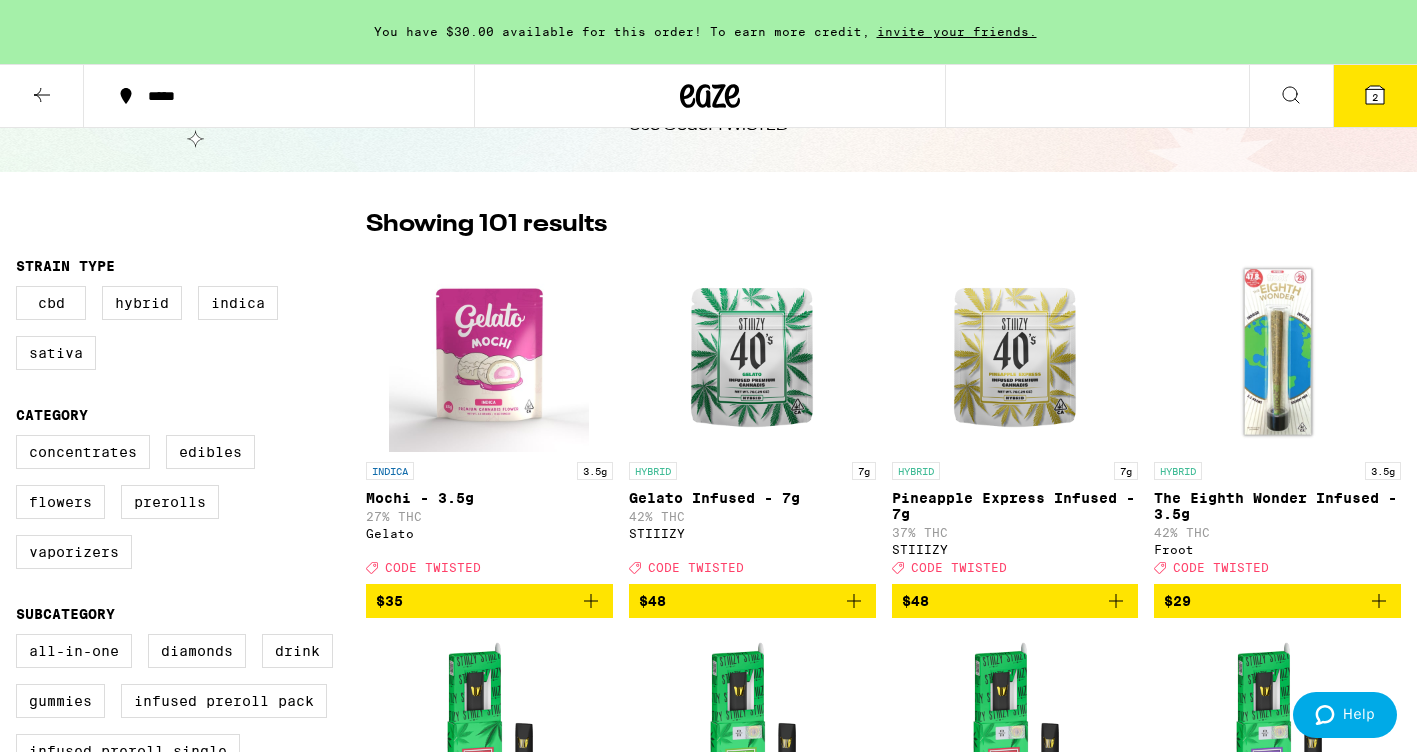 scroll, scrollTop: 89, scrollLeft: 0, axis: vertical 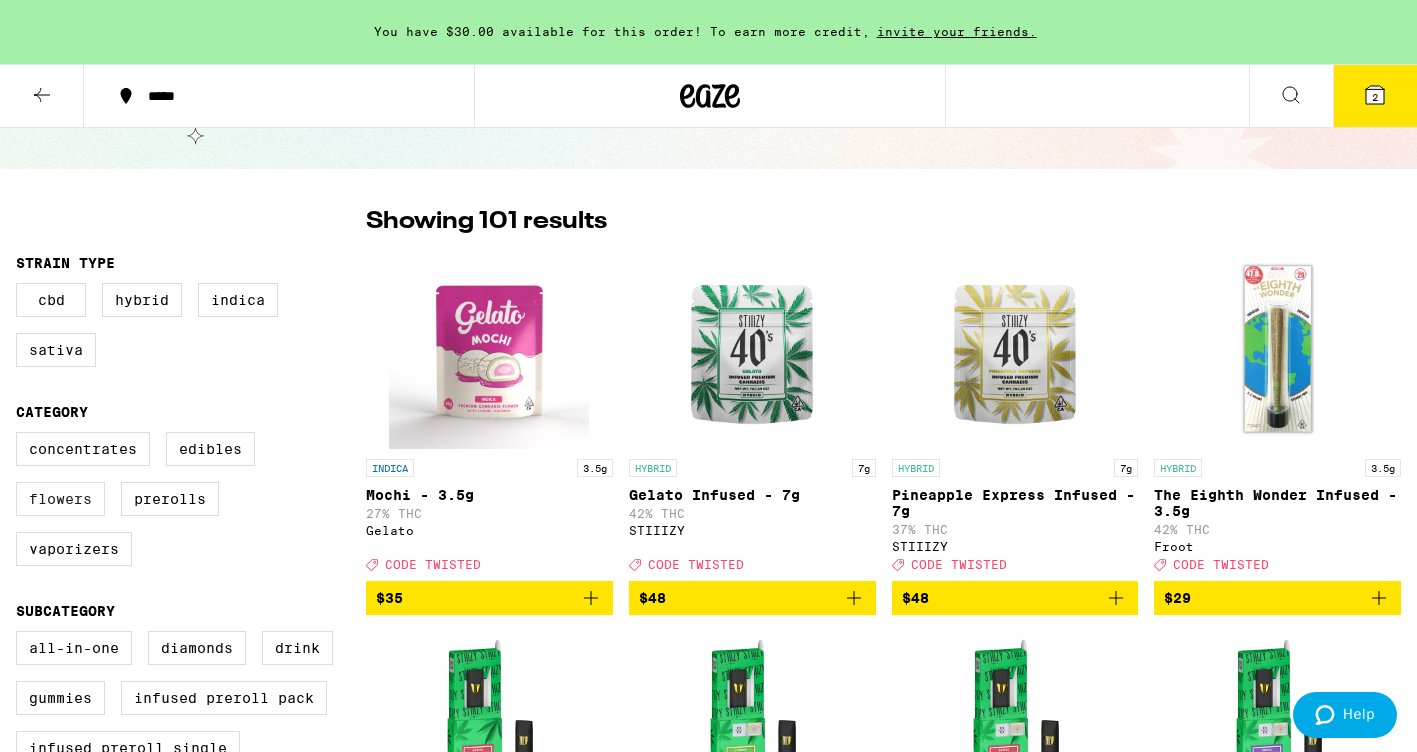click on "Flowers" at bounding box center (60, 499) 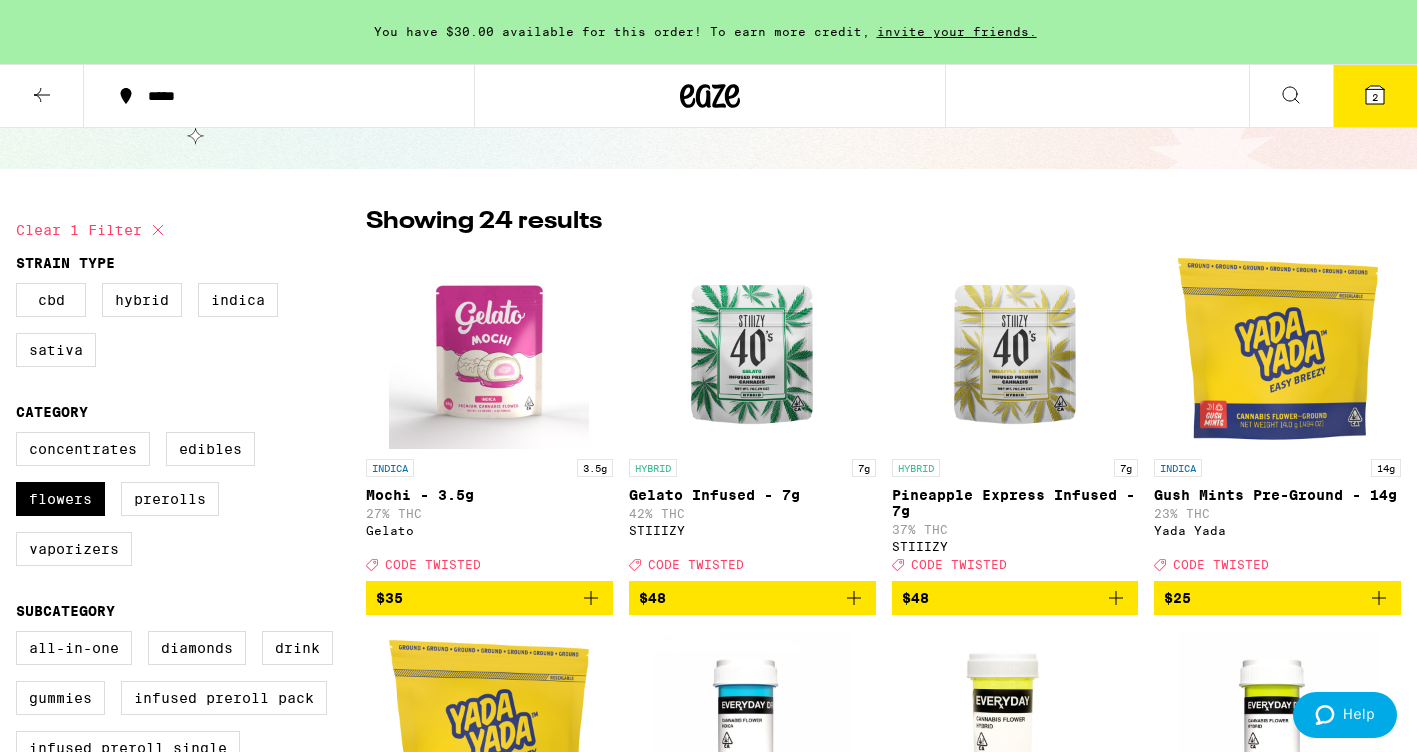 click at bounding box center [489, 349] 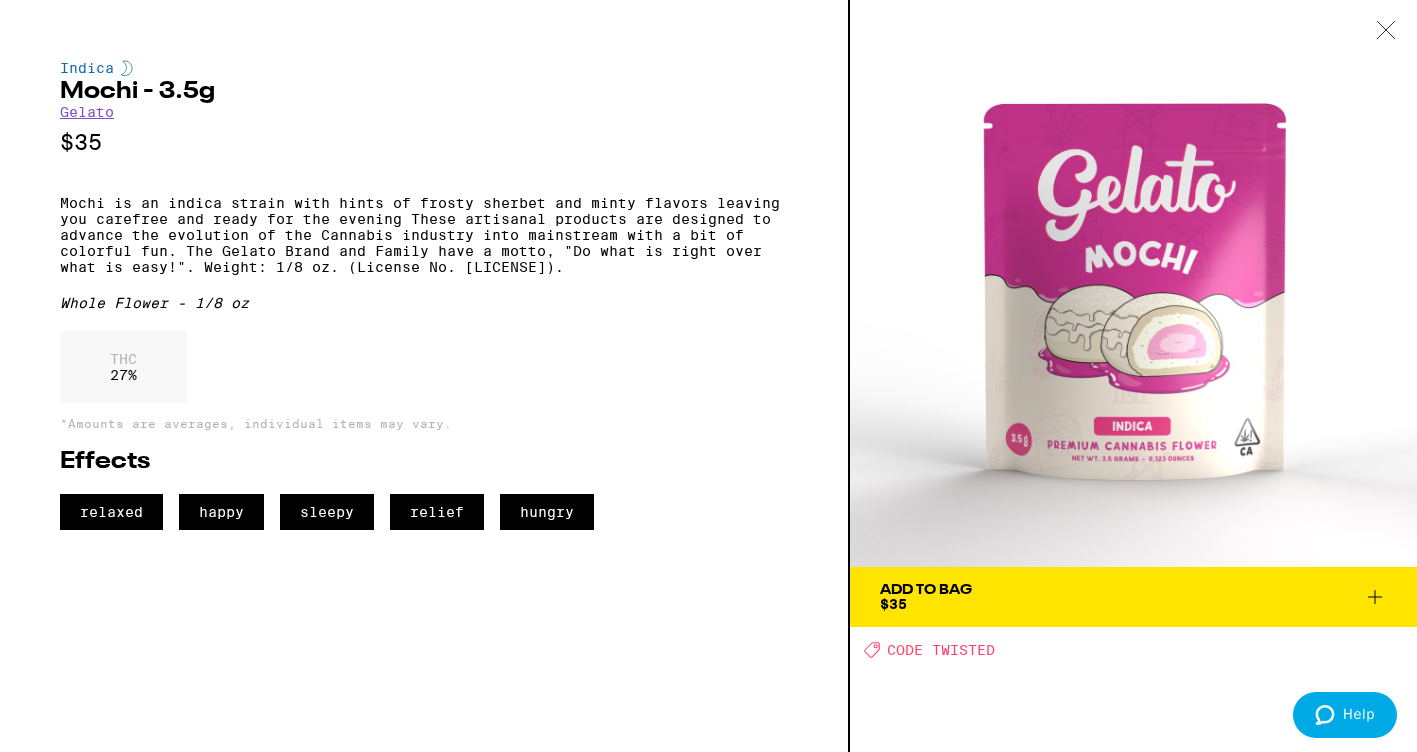 click 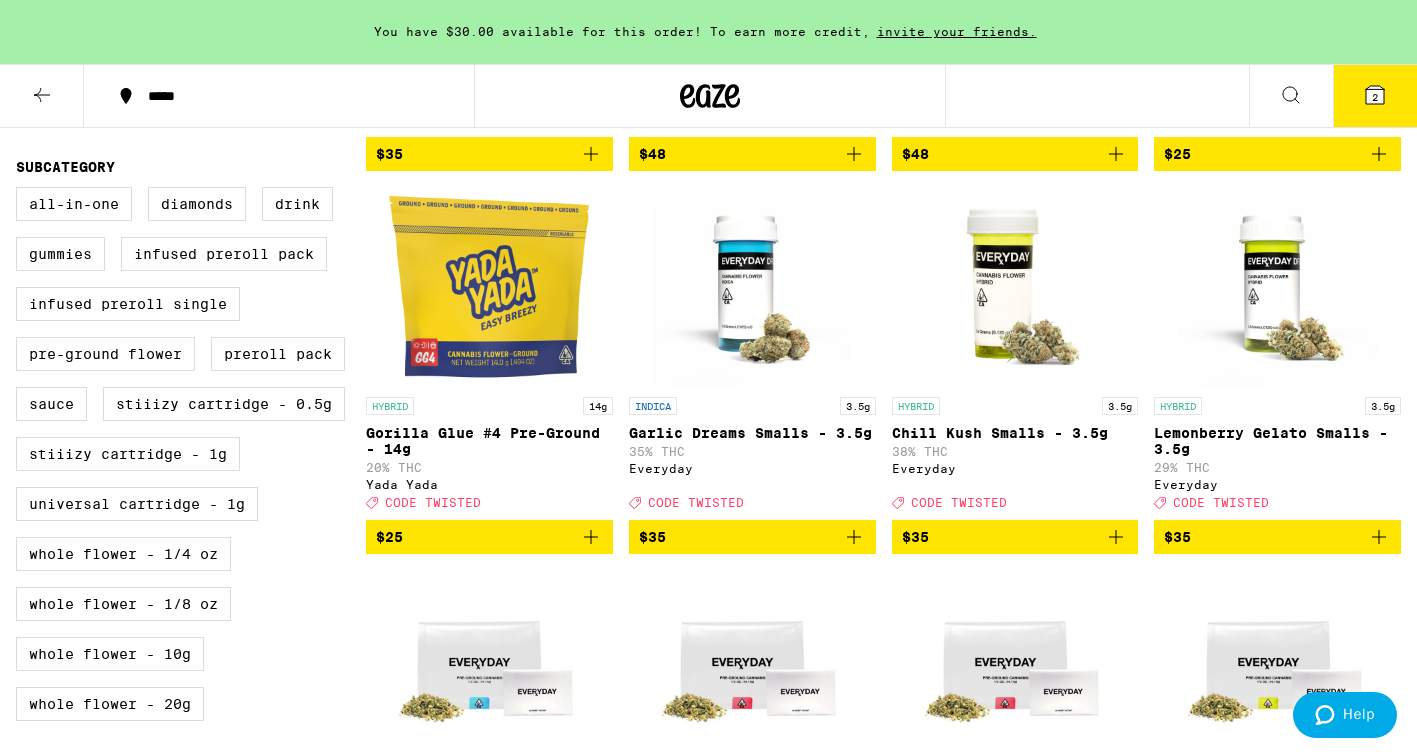 scroll, scrollTop: 534, scrollLeft: 0, axis: vertical 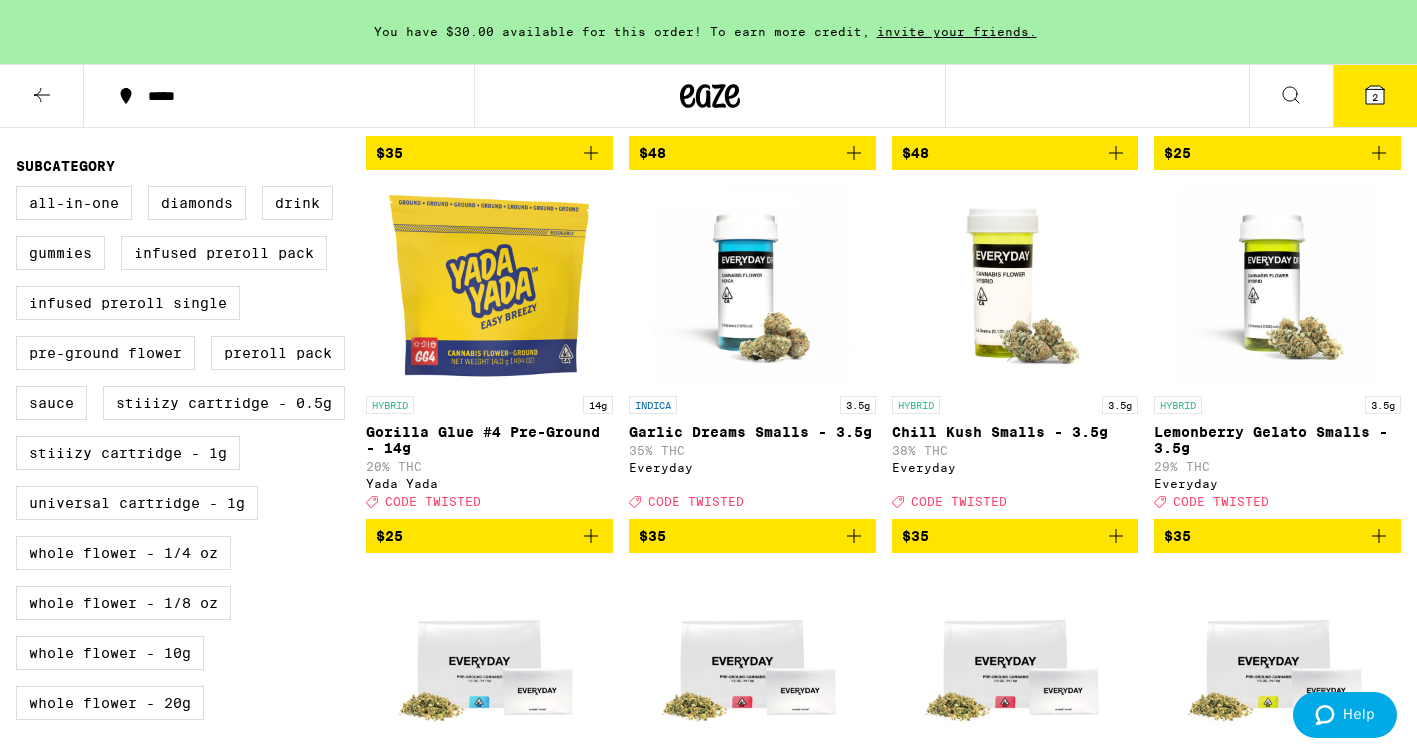 click at bounding box center (1278, 286) 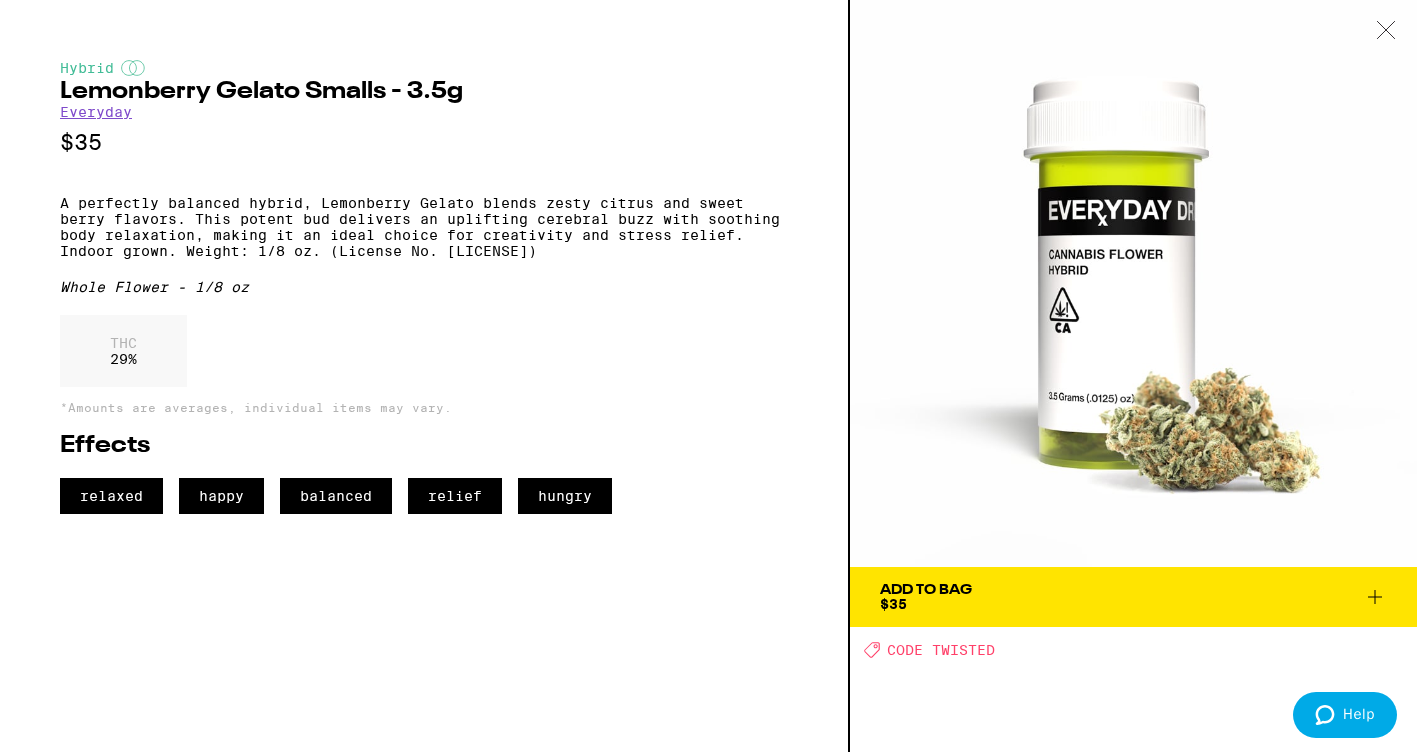 click at bounding box center (1386, 31) 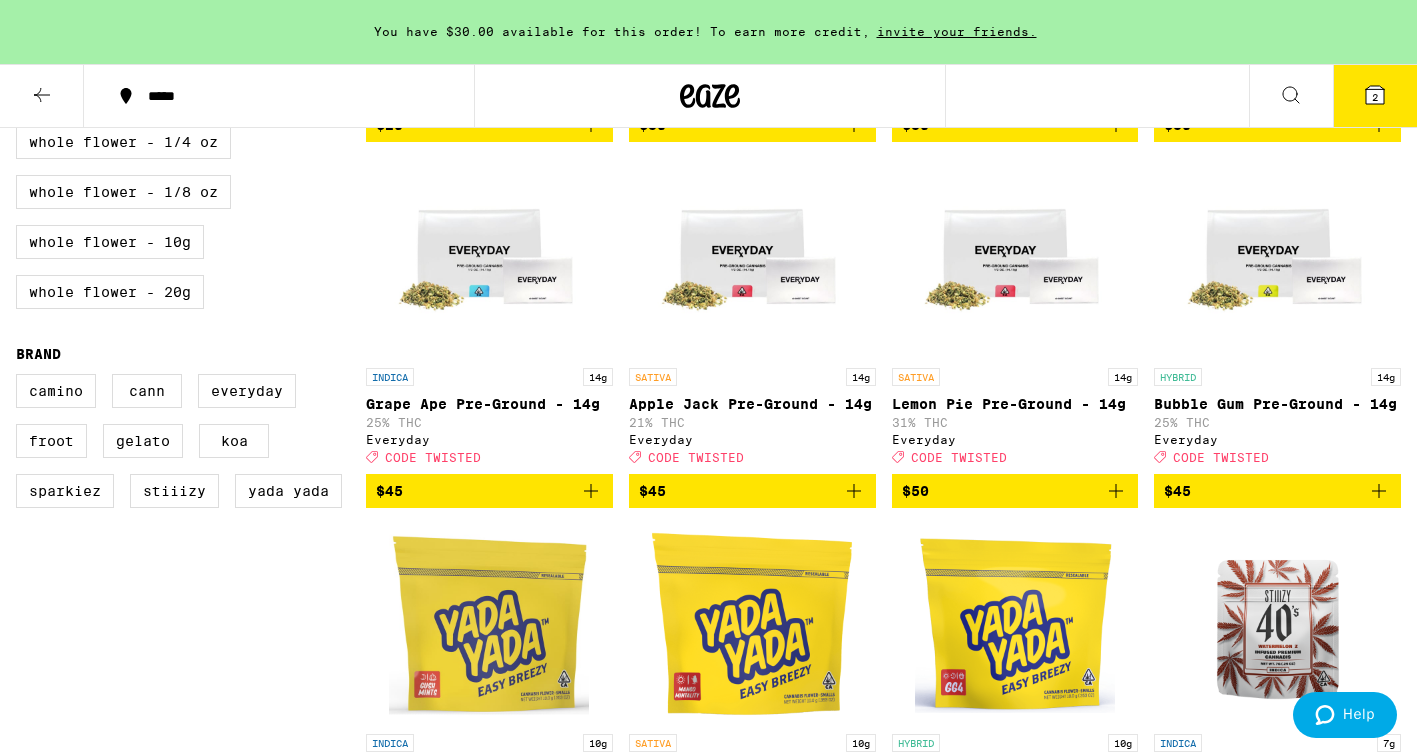 scroll, scrollTop: 951, scrollLeft: 0, axis: vertical 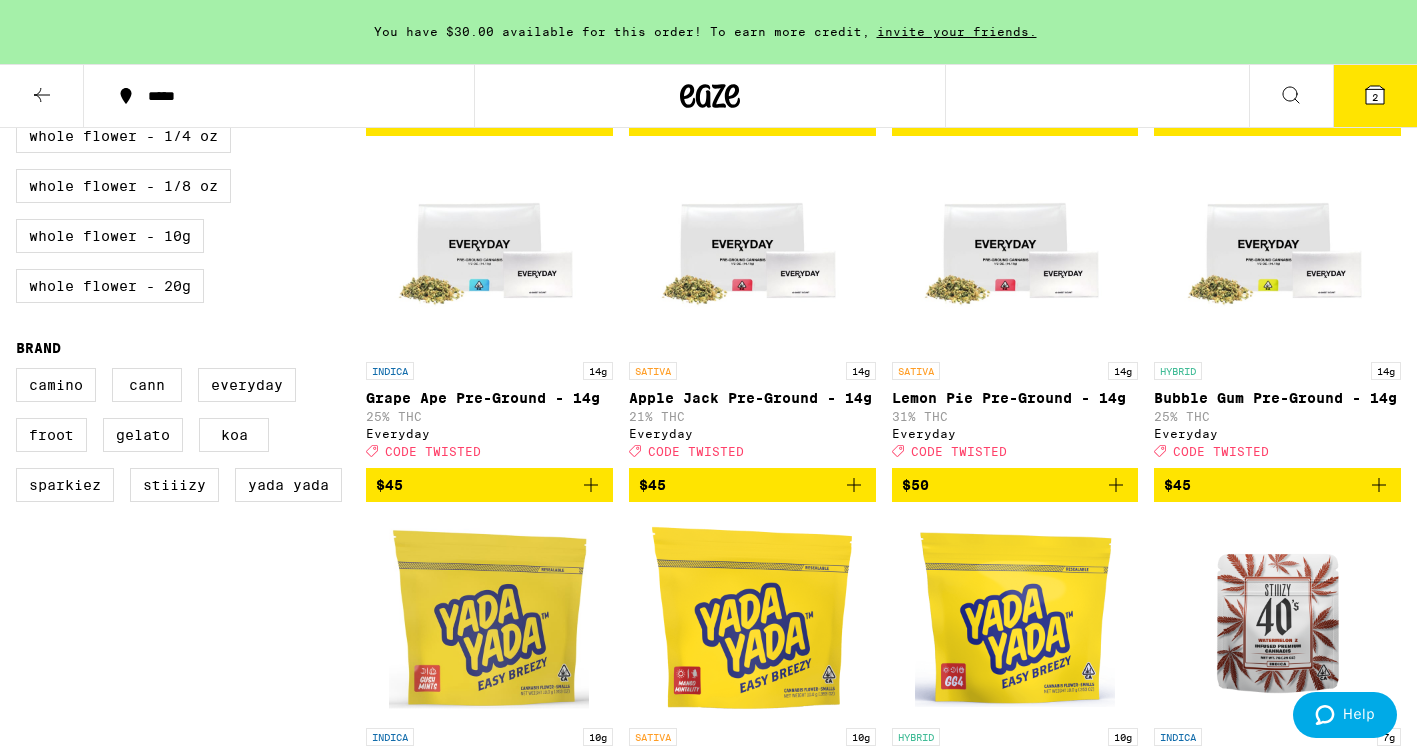 click at bounding box center [1278, 252] 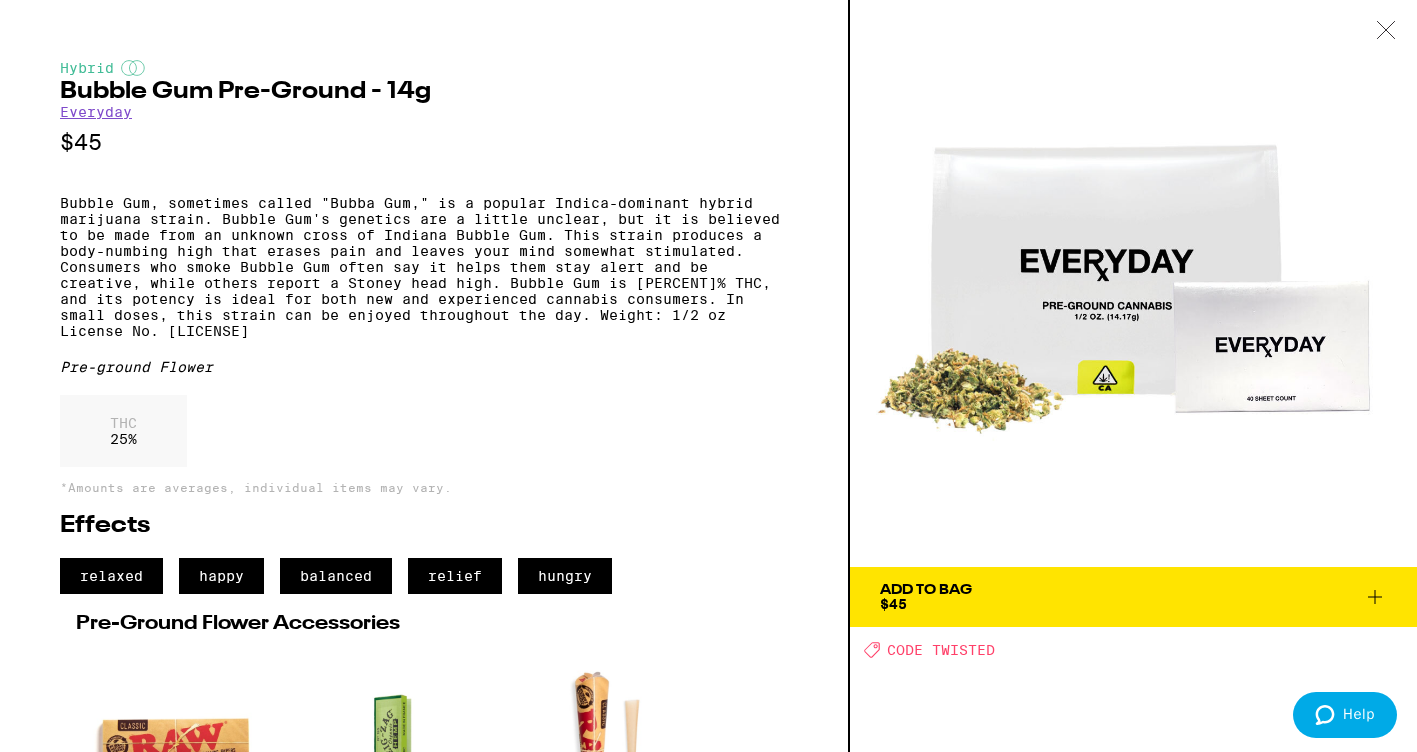 click 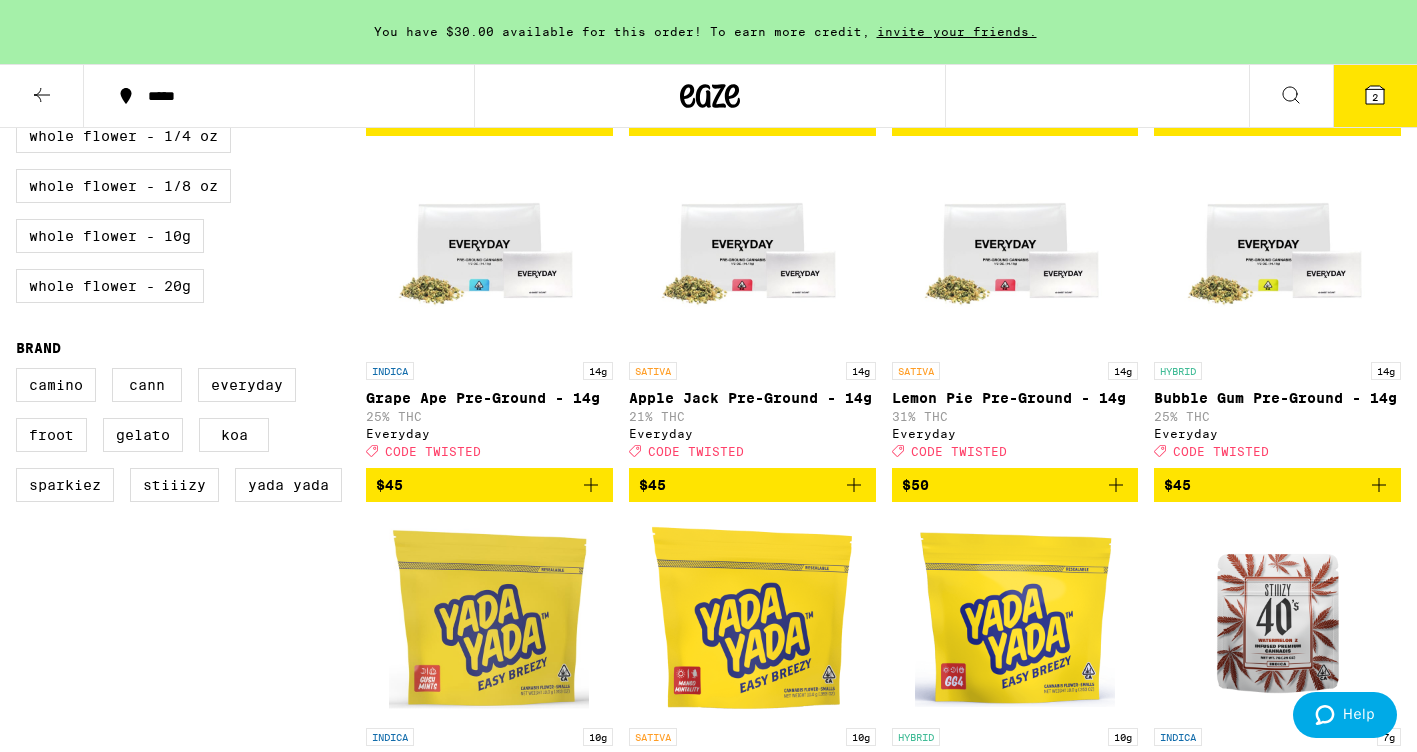 click at bounding box center (1278, 252) 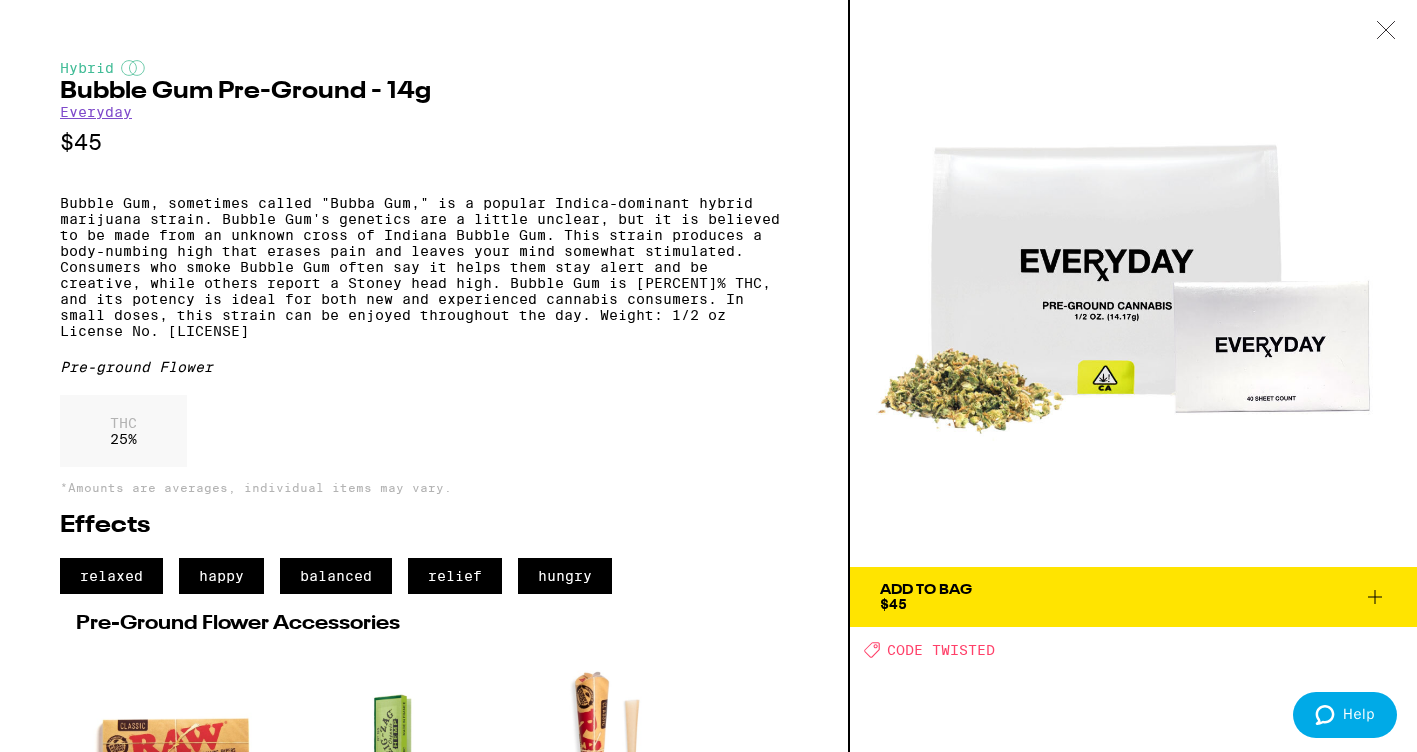 click at bounding box center (1386, 31) 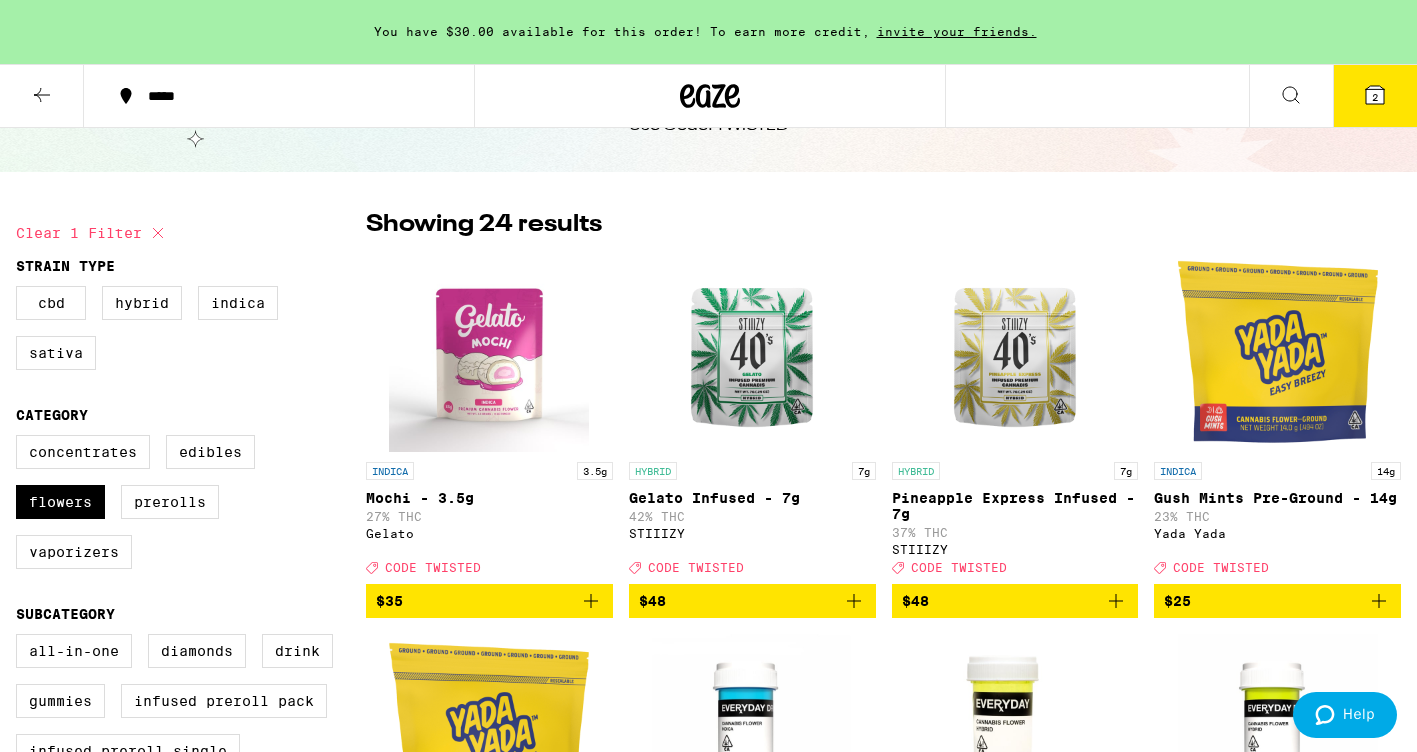 scroll, scrollTop: 100, scrollLeft: 0, axis: vertical 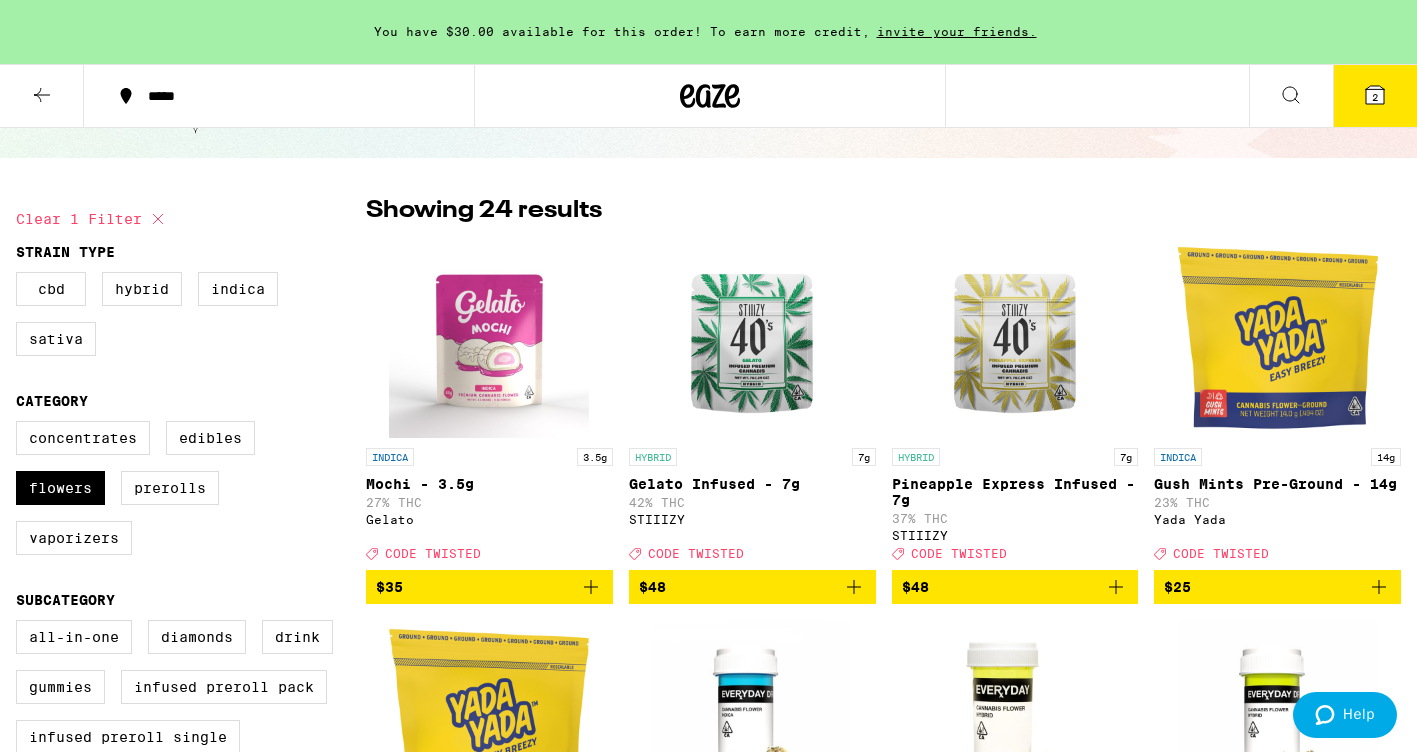 click at bounding box center [489, 338] 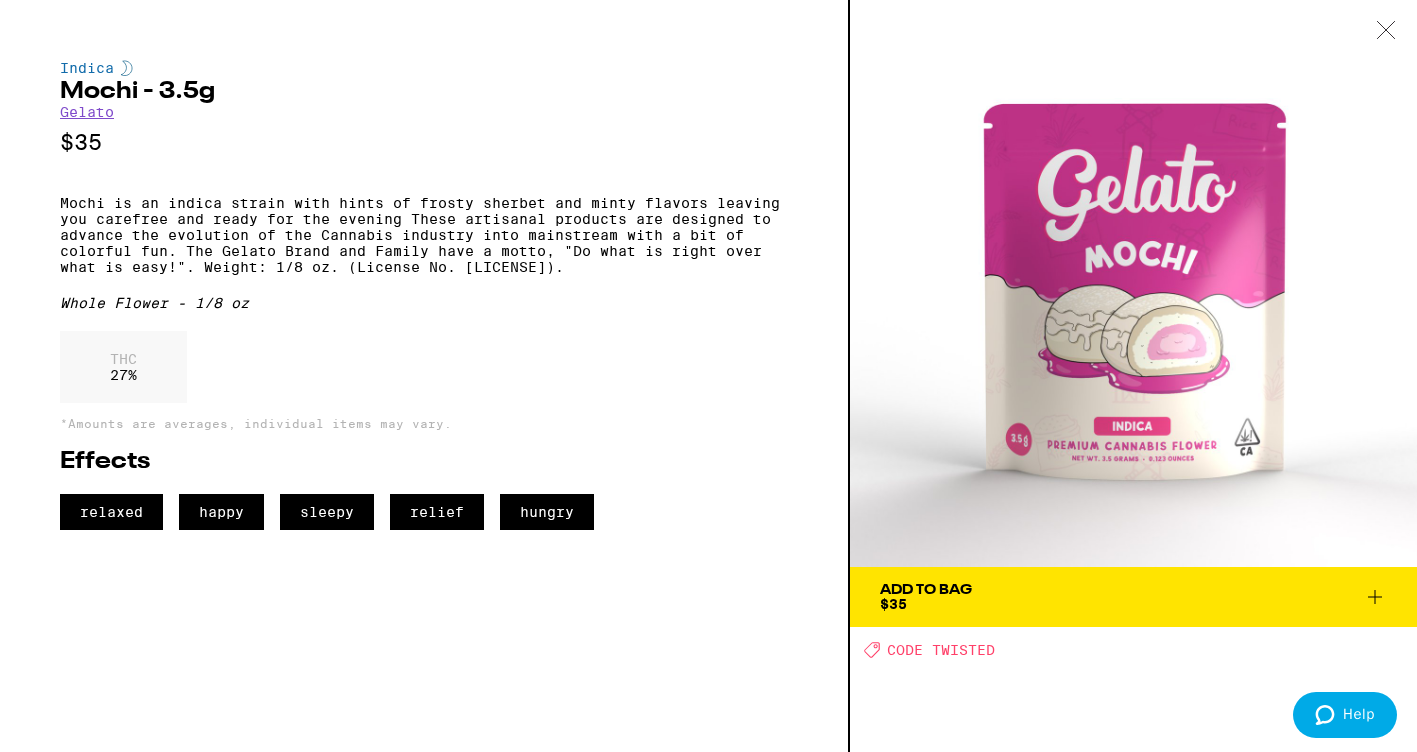 click at bounding box center (1386, 31) 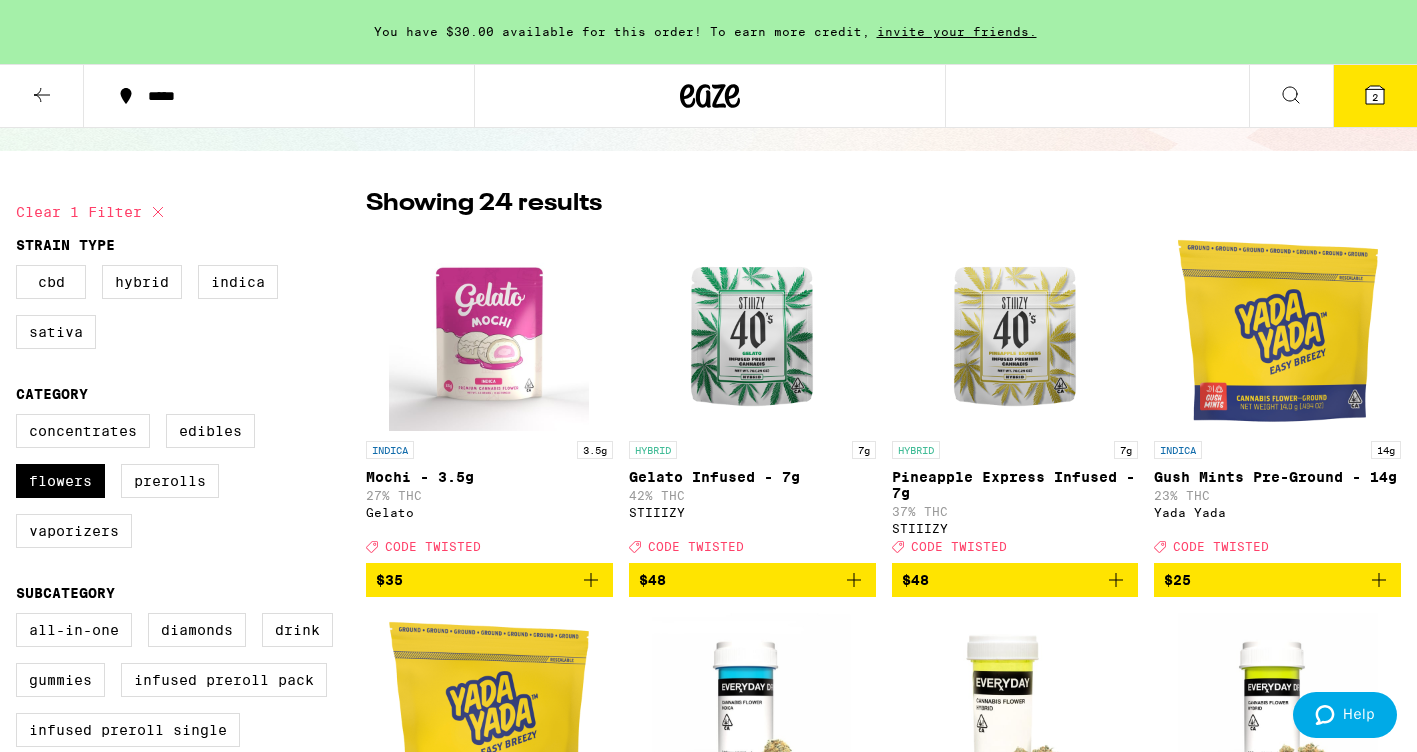 scroll, scrollTop: 109, scrollLeft: 0, axis: vertical 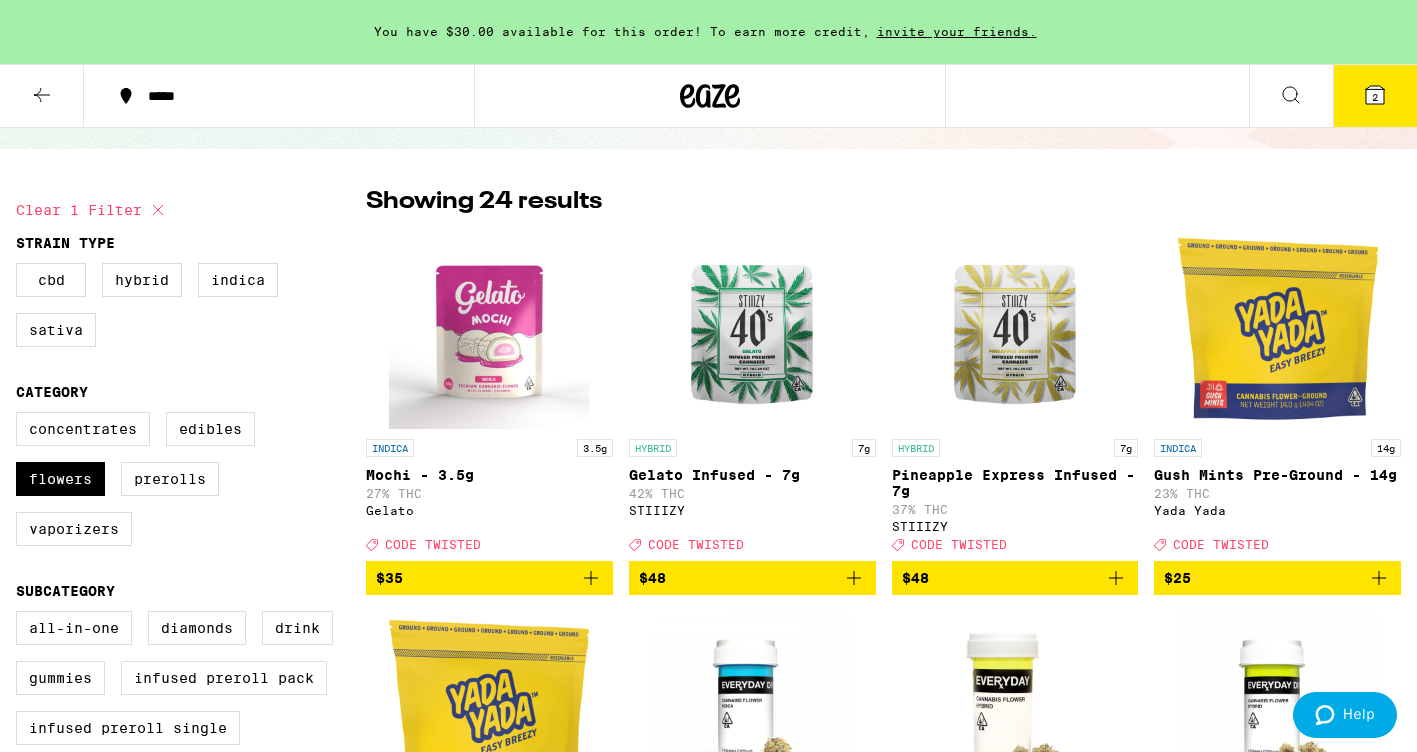 click at bounding box center [1015, 329] 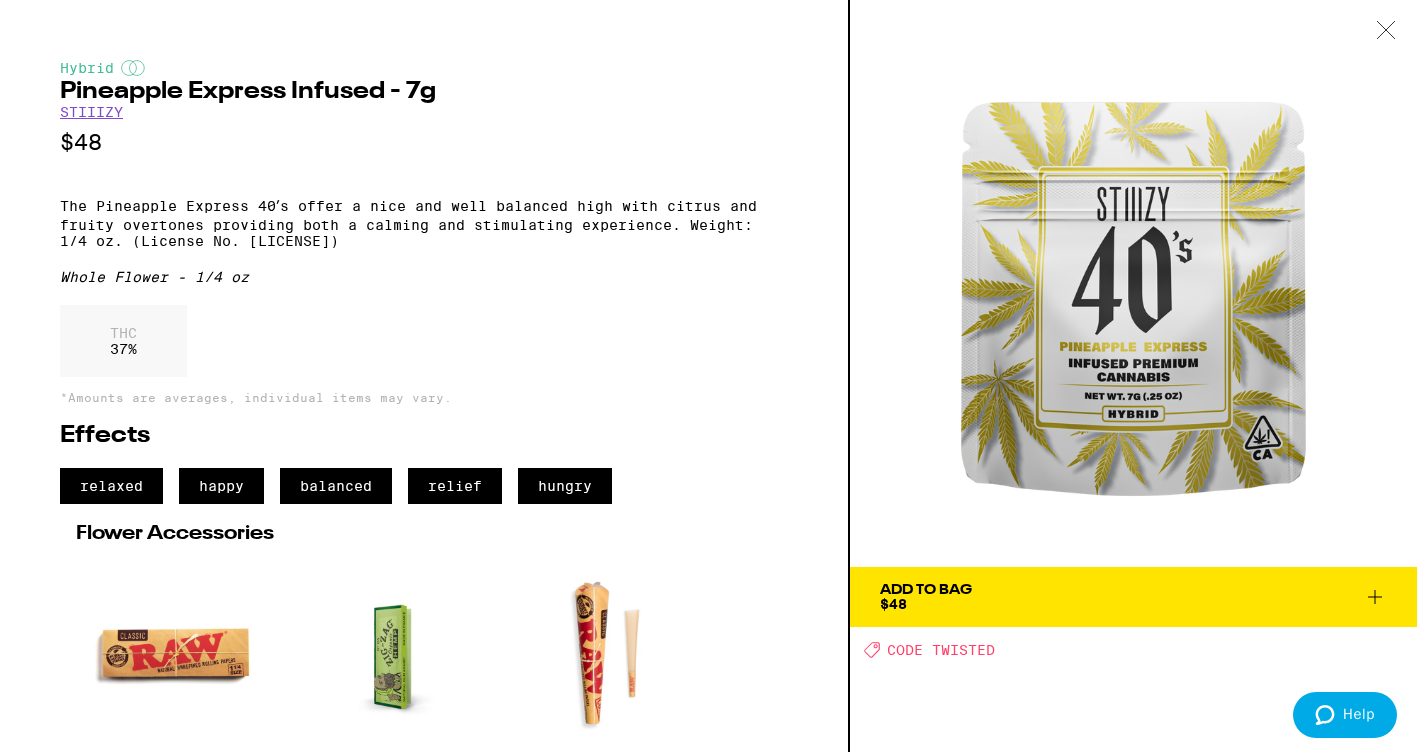 click 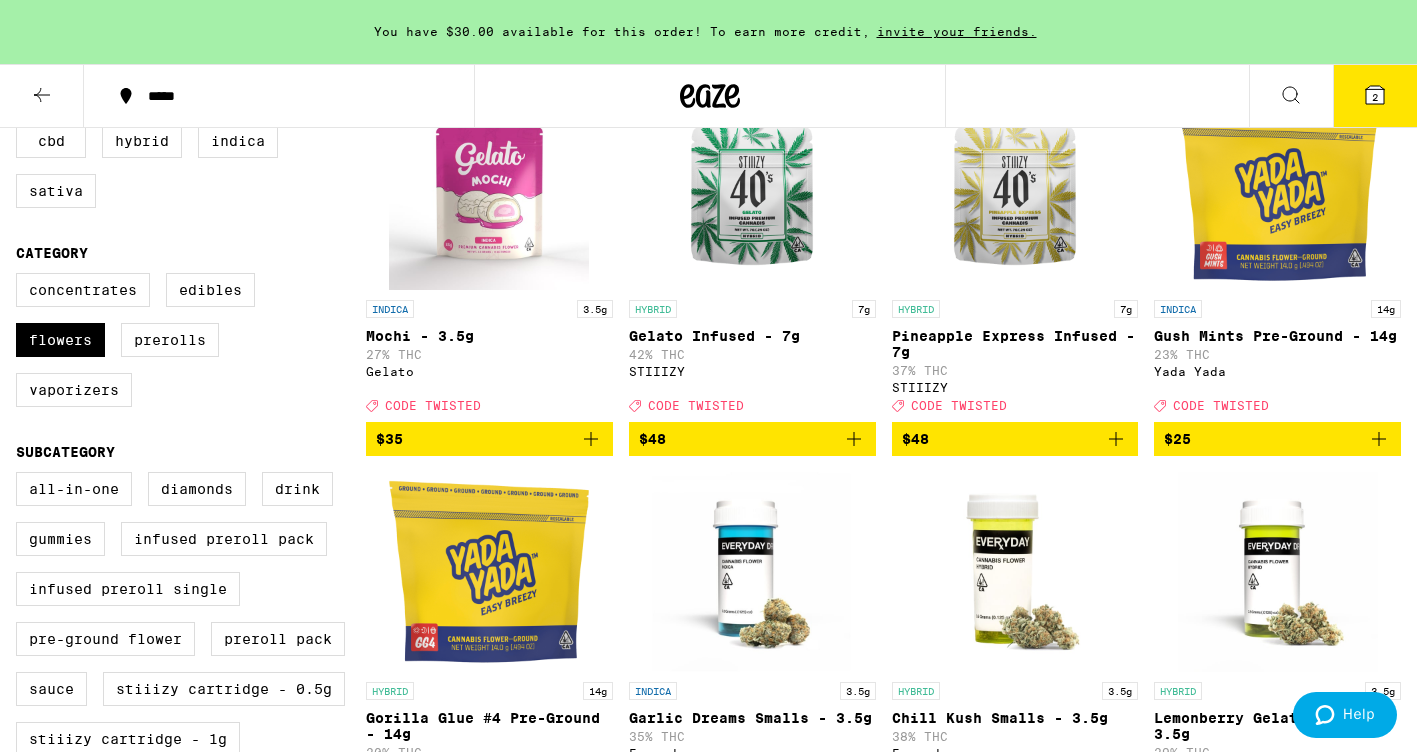 scroll, scrollTop: 233, scrollLeft: 0, axis: vertical 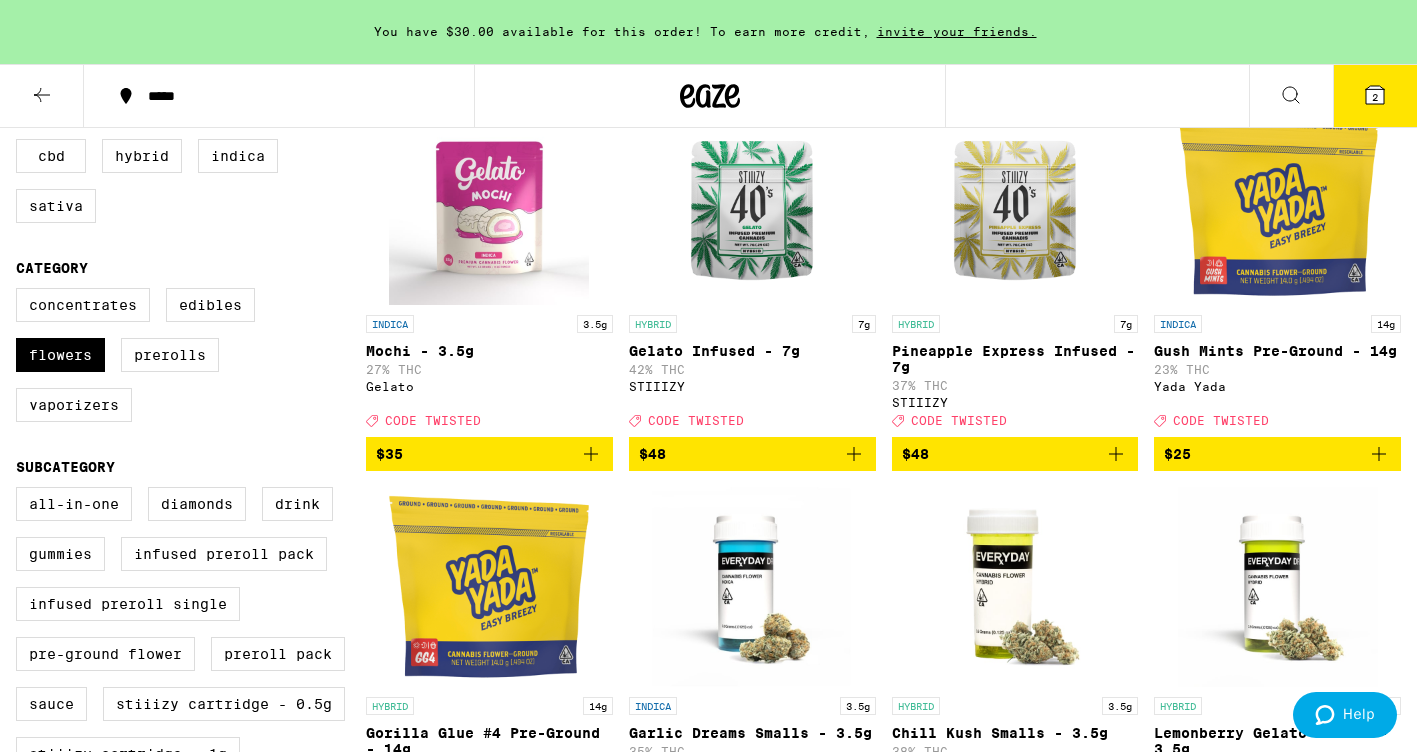 click at bounding box center (489, 205) 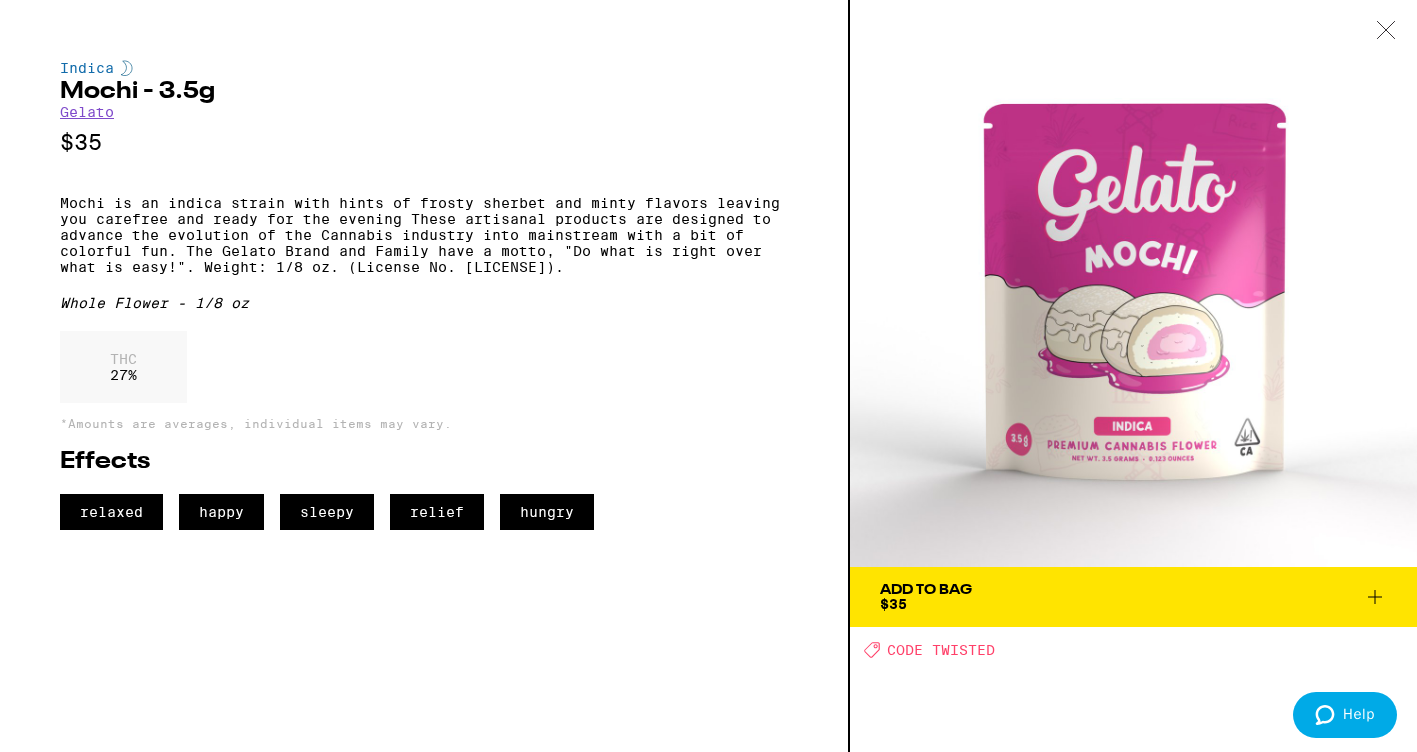 click on "Add To Bag $35" at bounding box center (1133, 597) 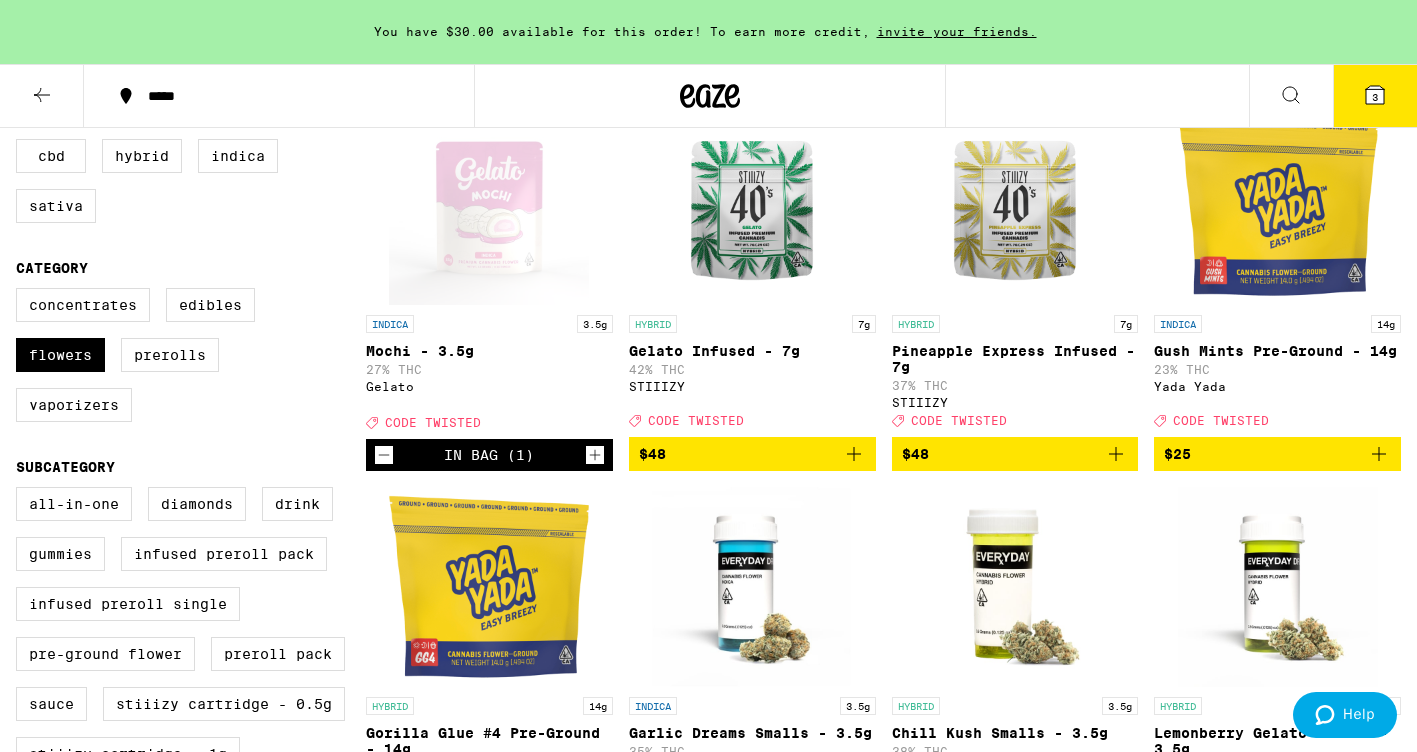 click on "3" at bounding box center (1375, 97) 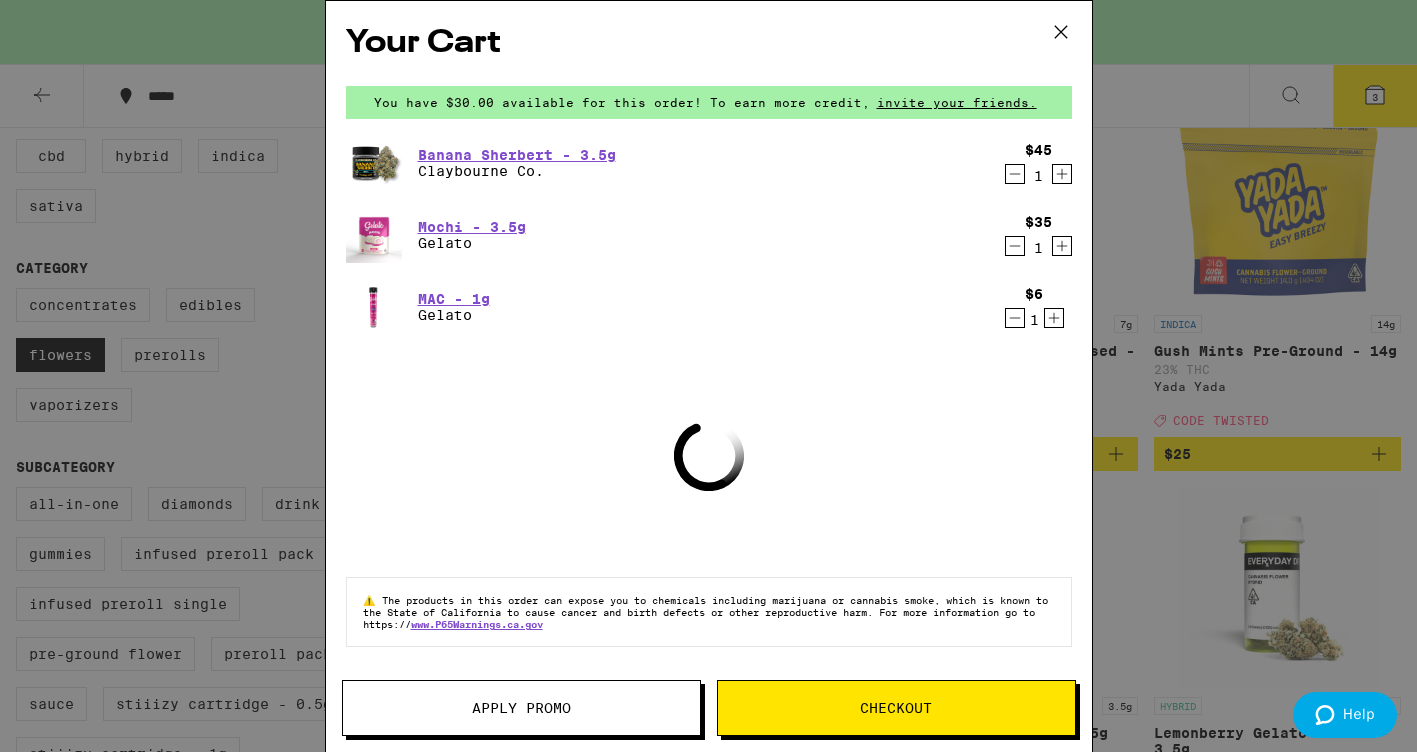 click 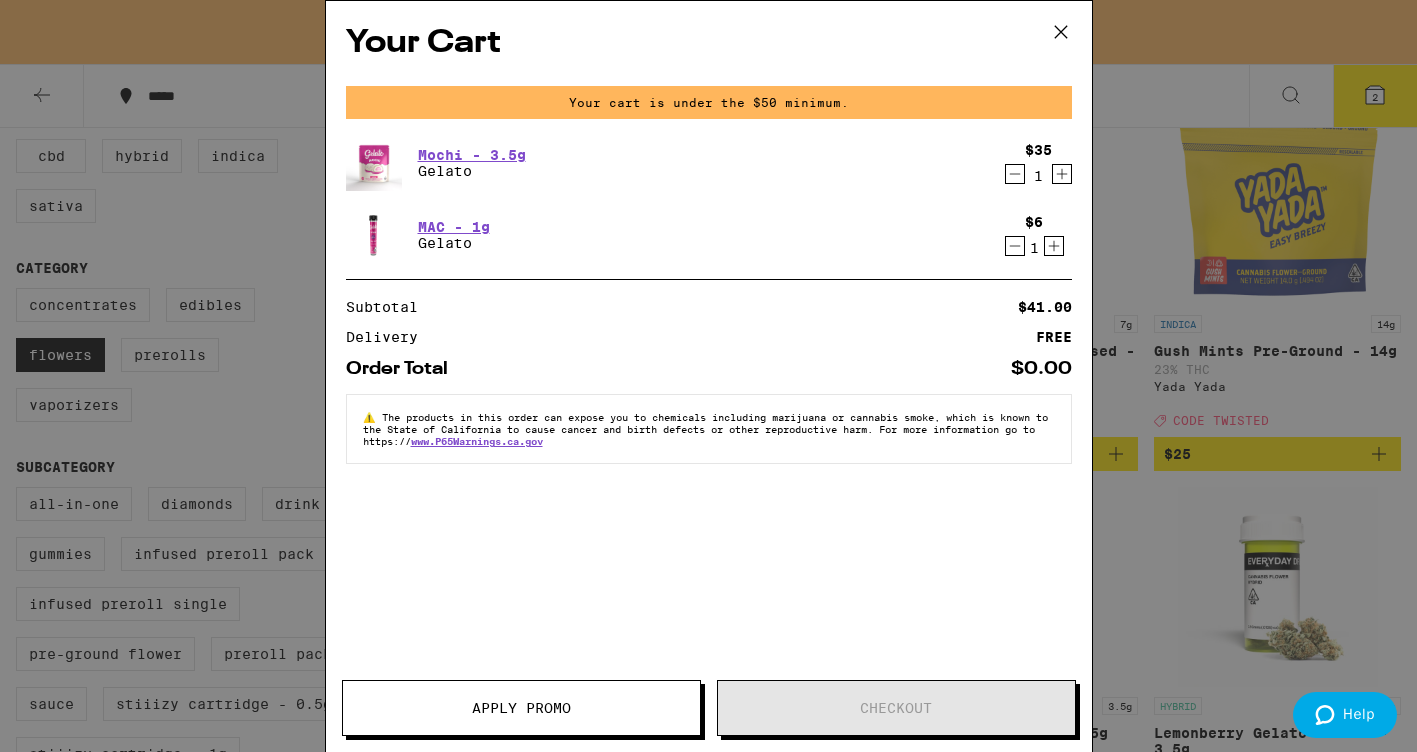 click 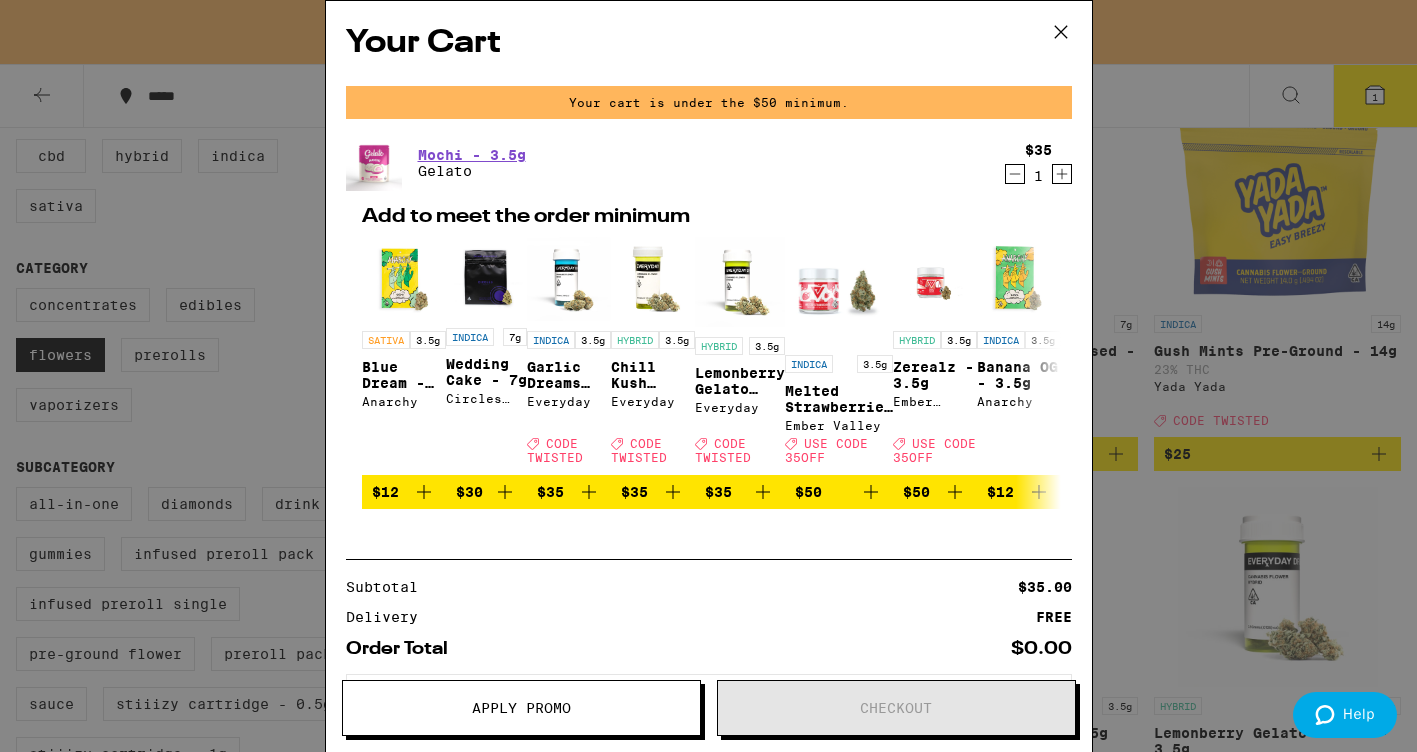 click on "Apply Promo" at bounding box center [521, 708] 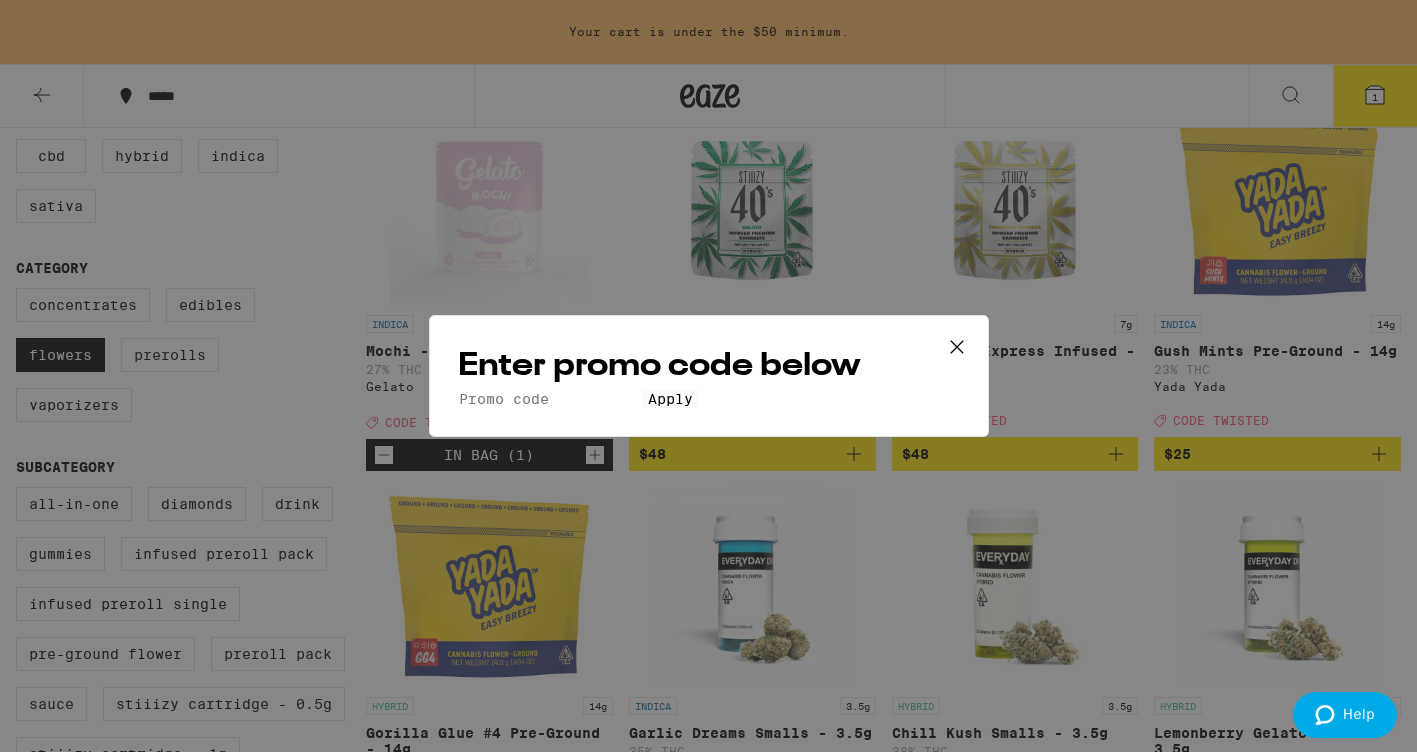 click on "Promo Code" at bounding box center (550, 399) 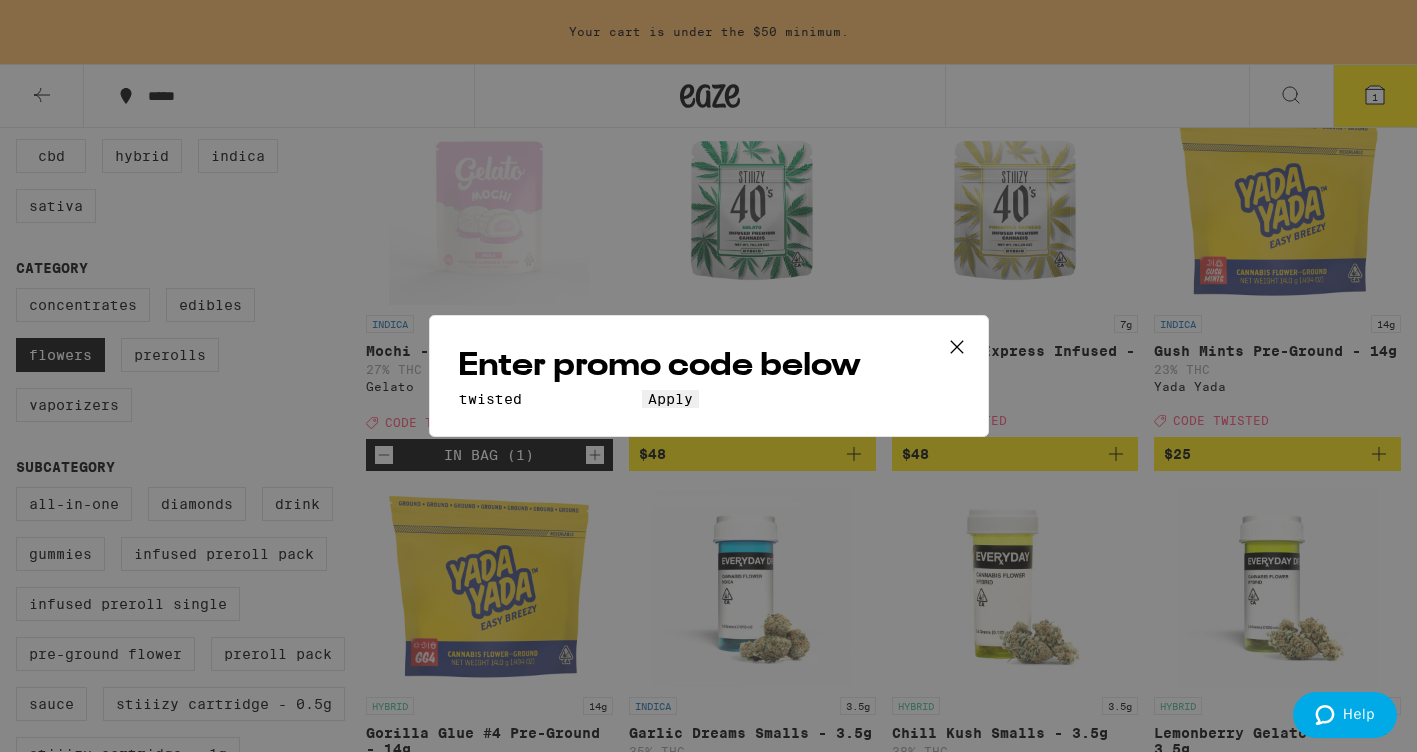 type on "twisted" 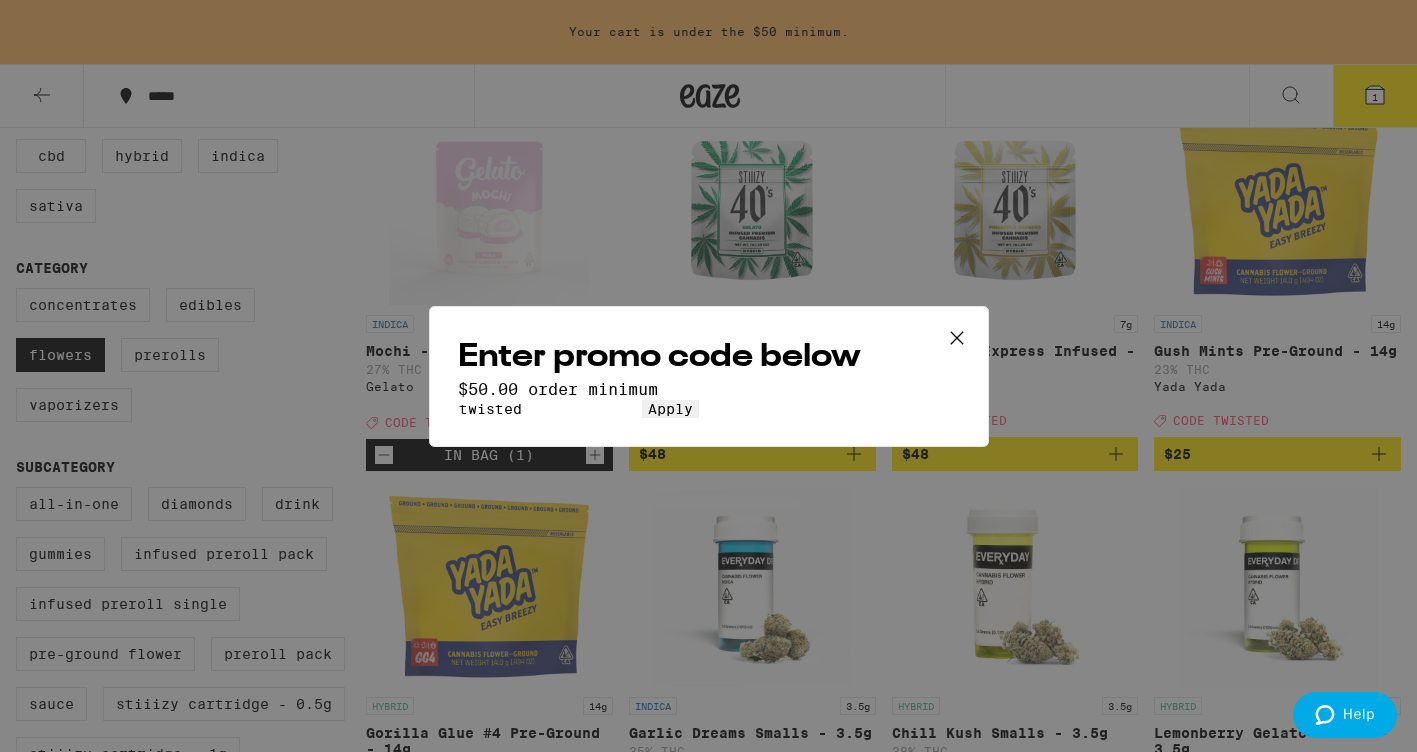 click 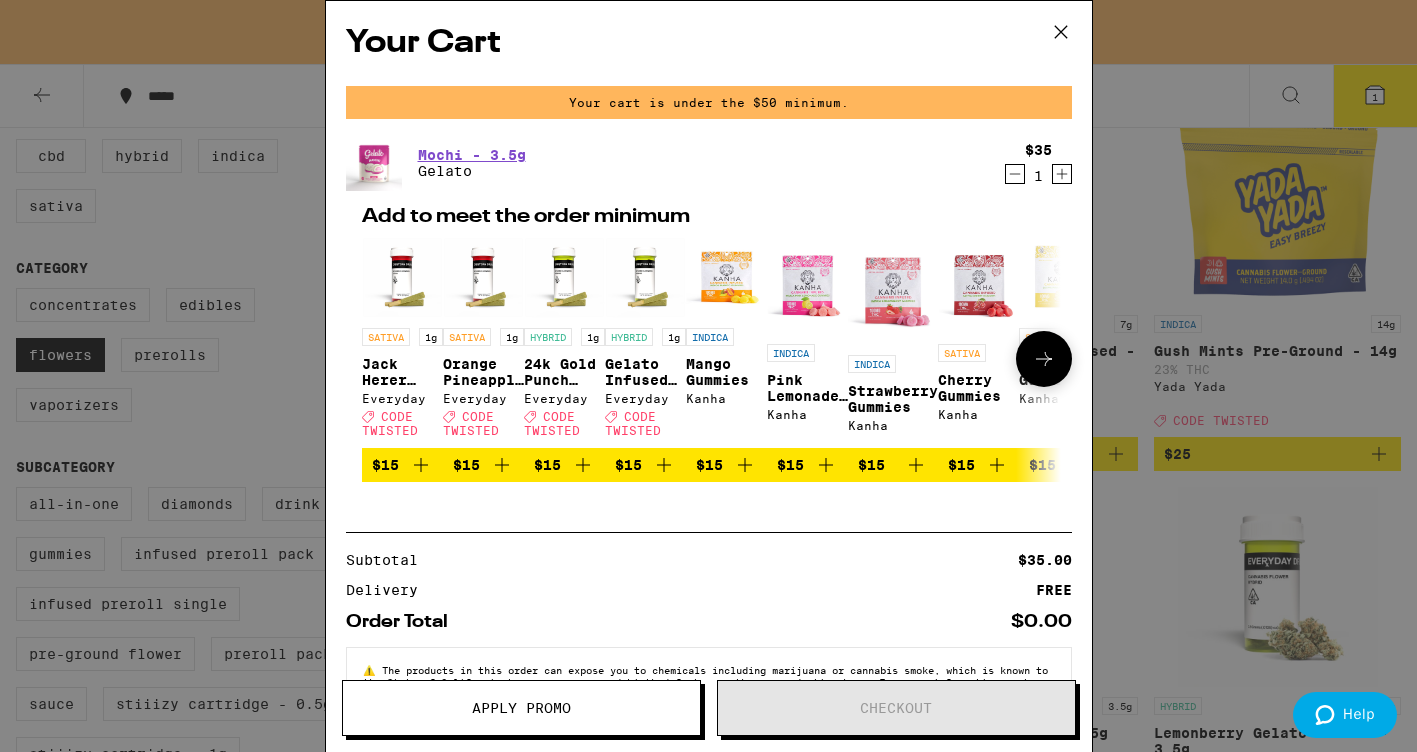 click at bounding box center [1044, 359] 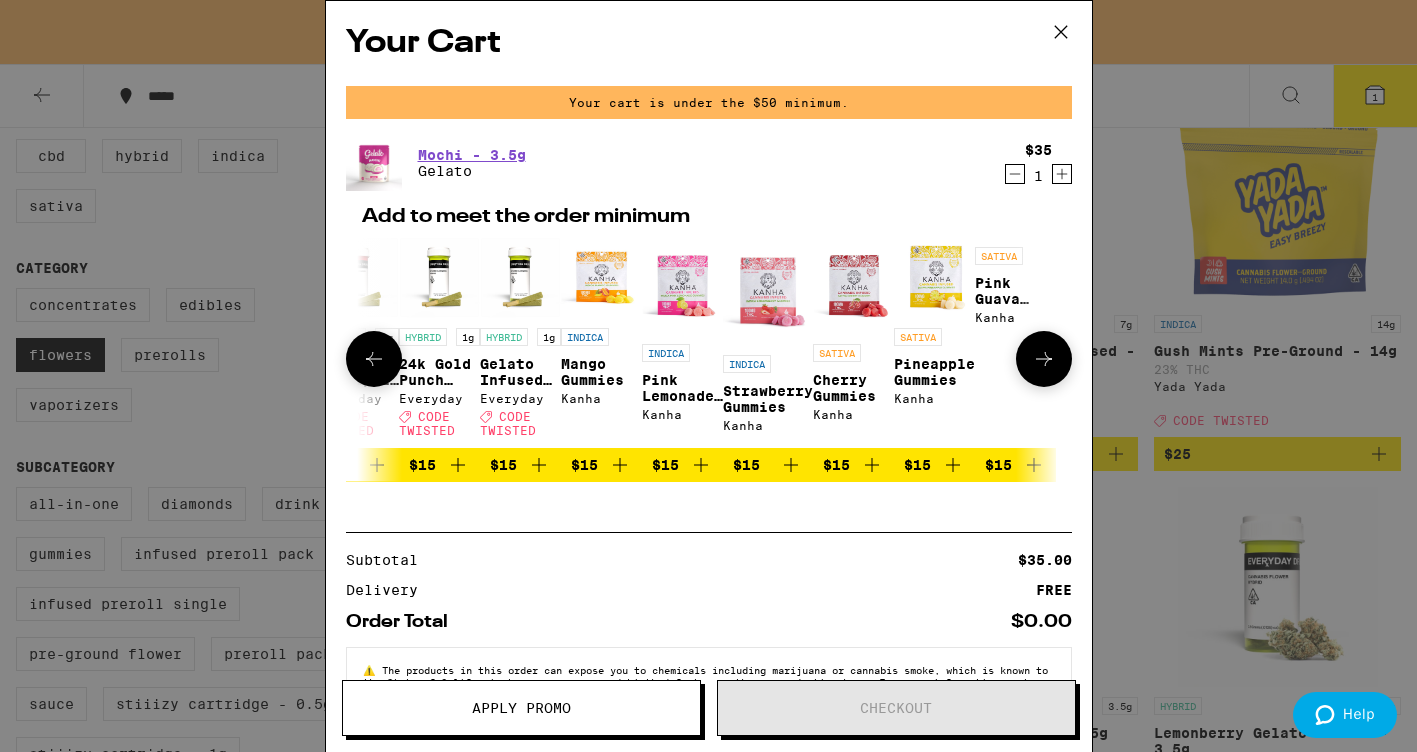 scroll, scrollTop: 0, scrollLeft: 508, axis: horizontal 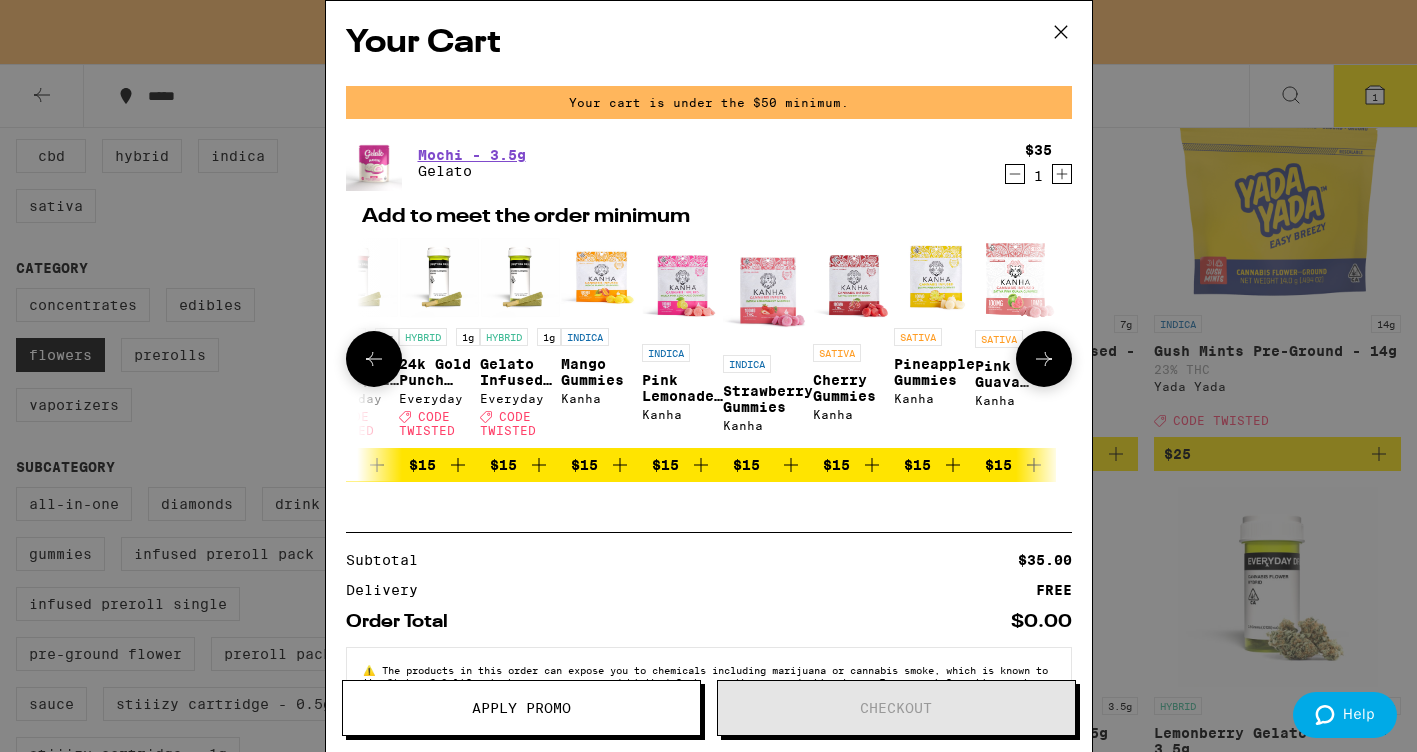 click at bounding box center [1044, 359] 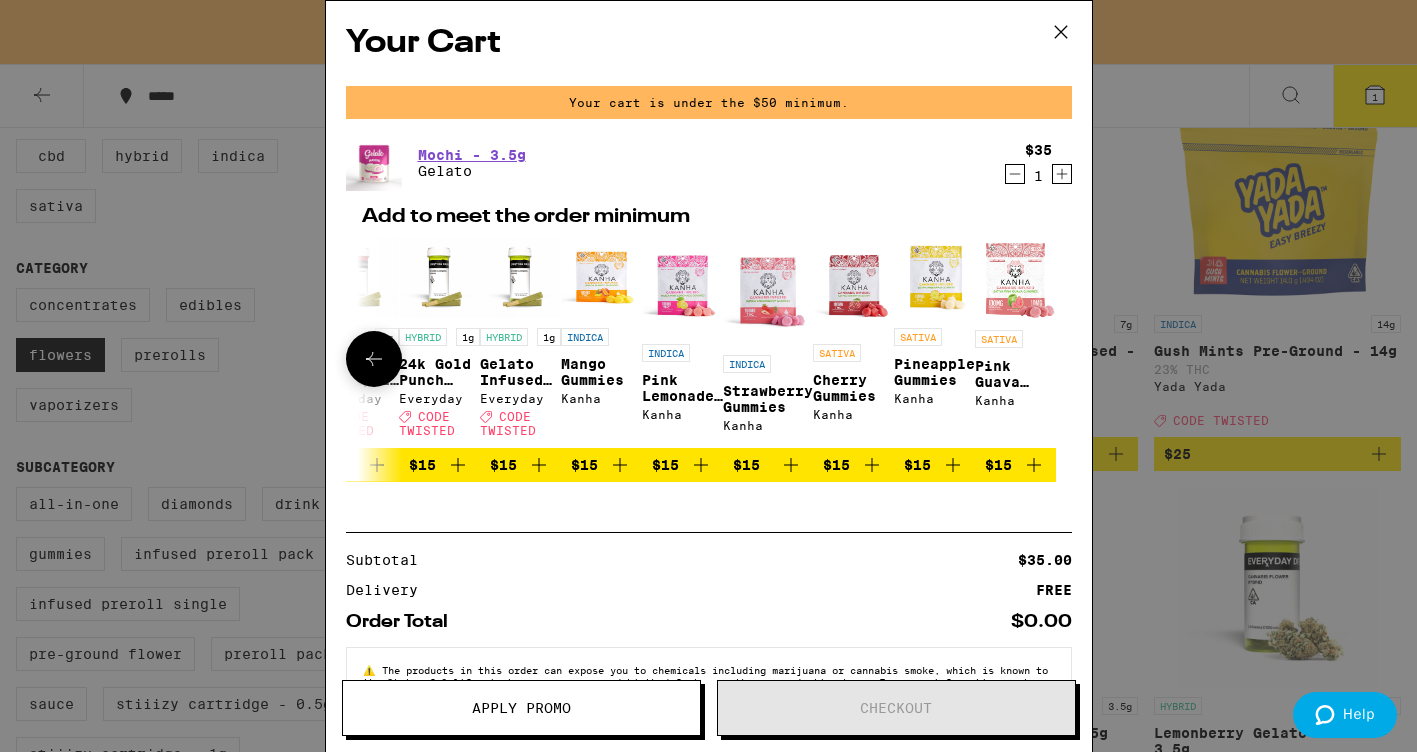 click at bounding box center (1044, 359) 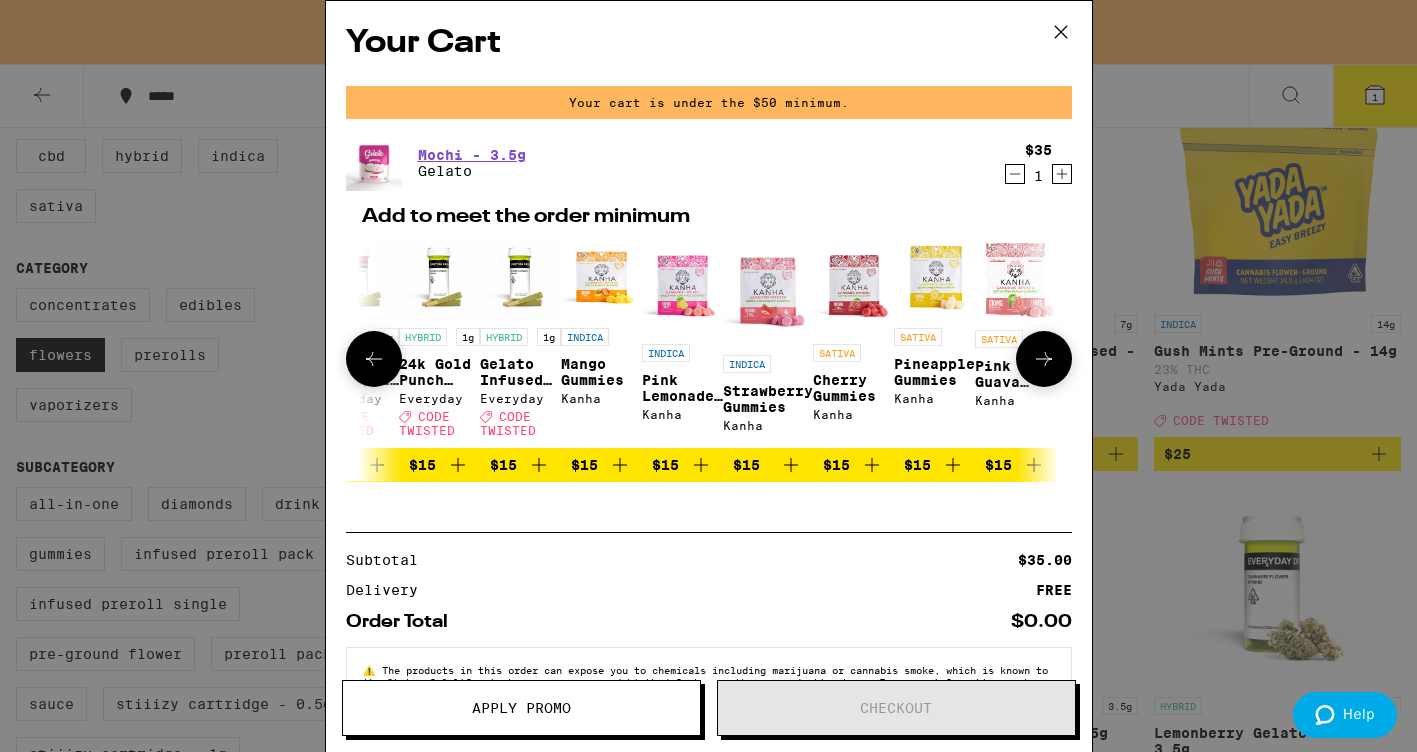 click at bounding box center [374, 359] 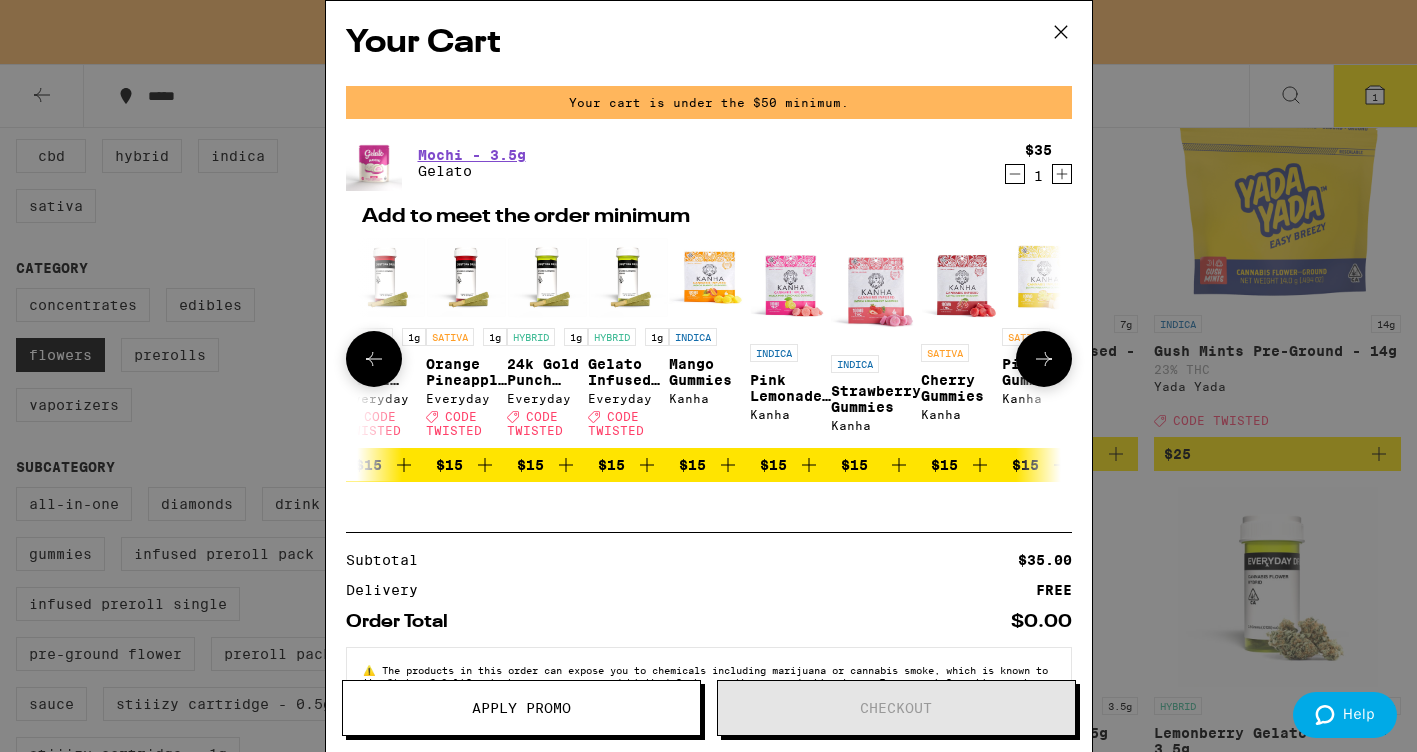 scroll, scrollTop: 0, scrollLeft: 0, axis: both 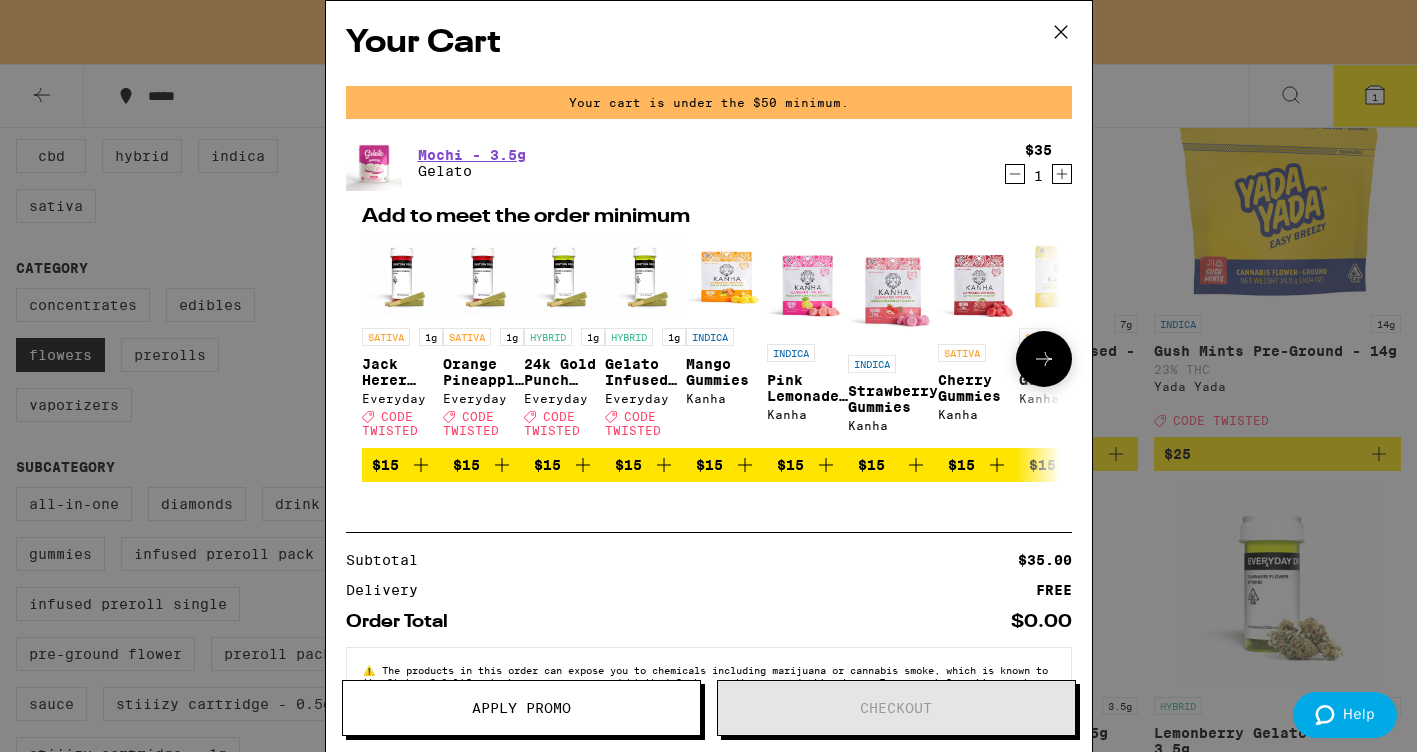 click 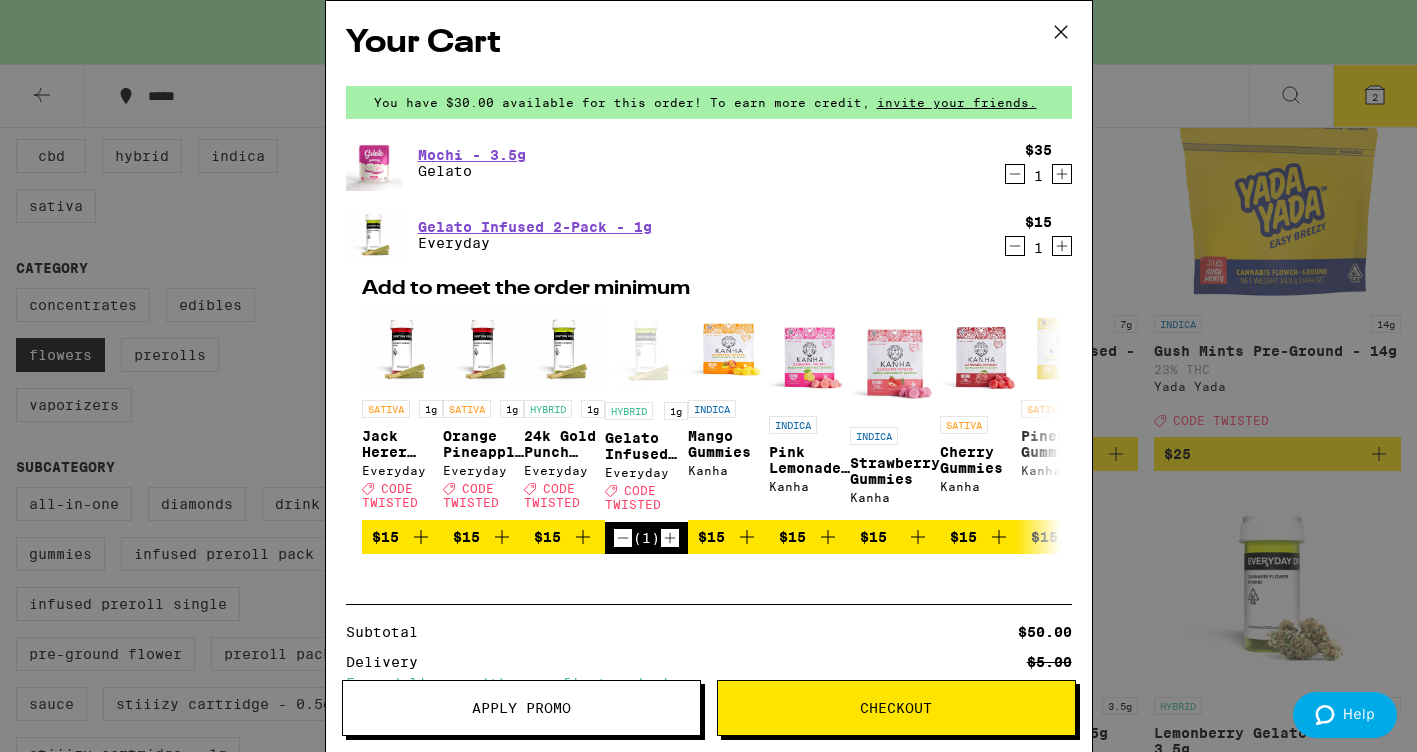 click on "Apply Promo" at bounding box center [521, 708] 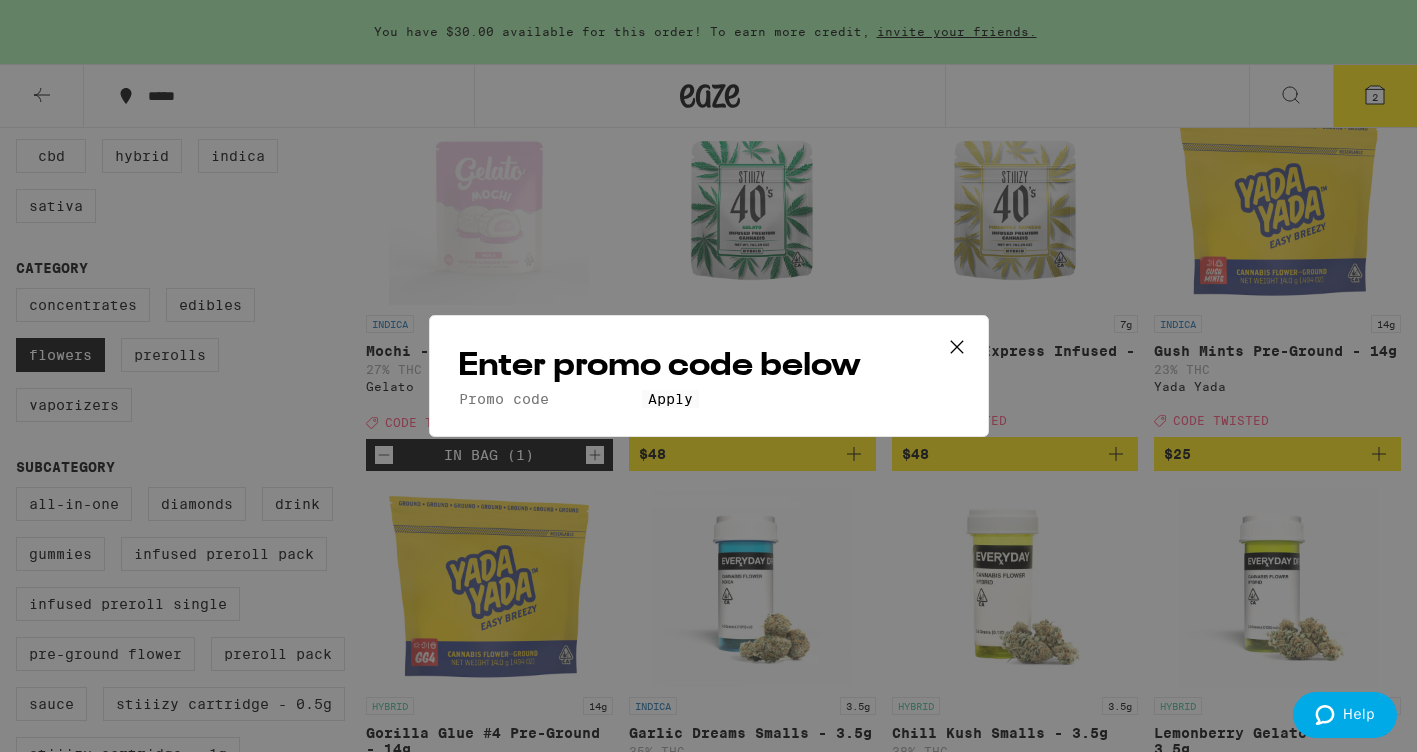 click on "Promo Code" at bounding box center [550, 399] 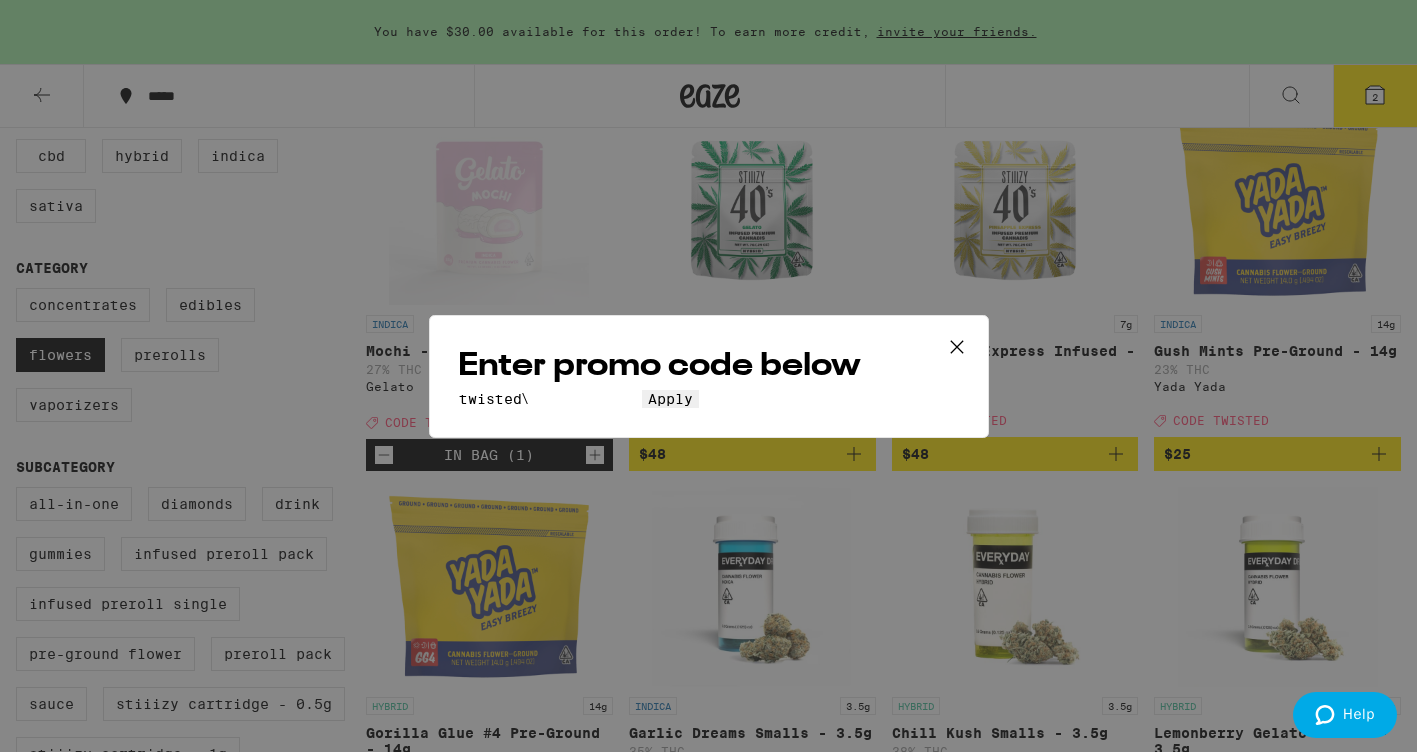 click on "Apply" at bounding box center (670, 399) 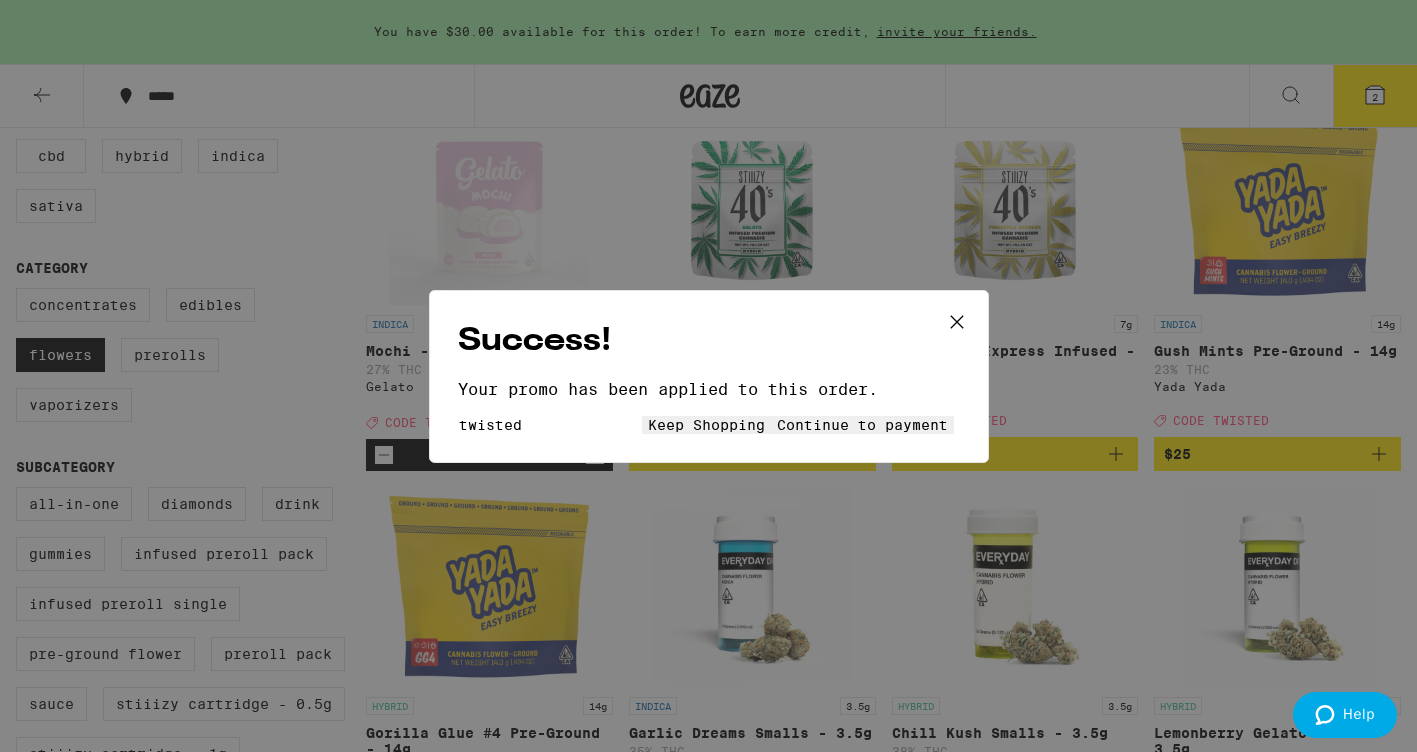 type on "twisted" 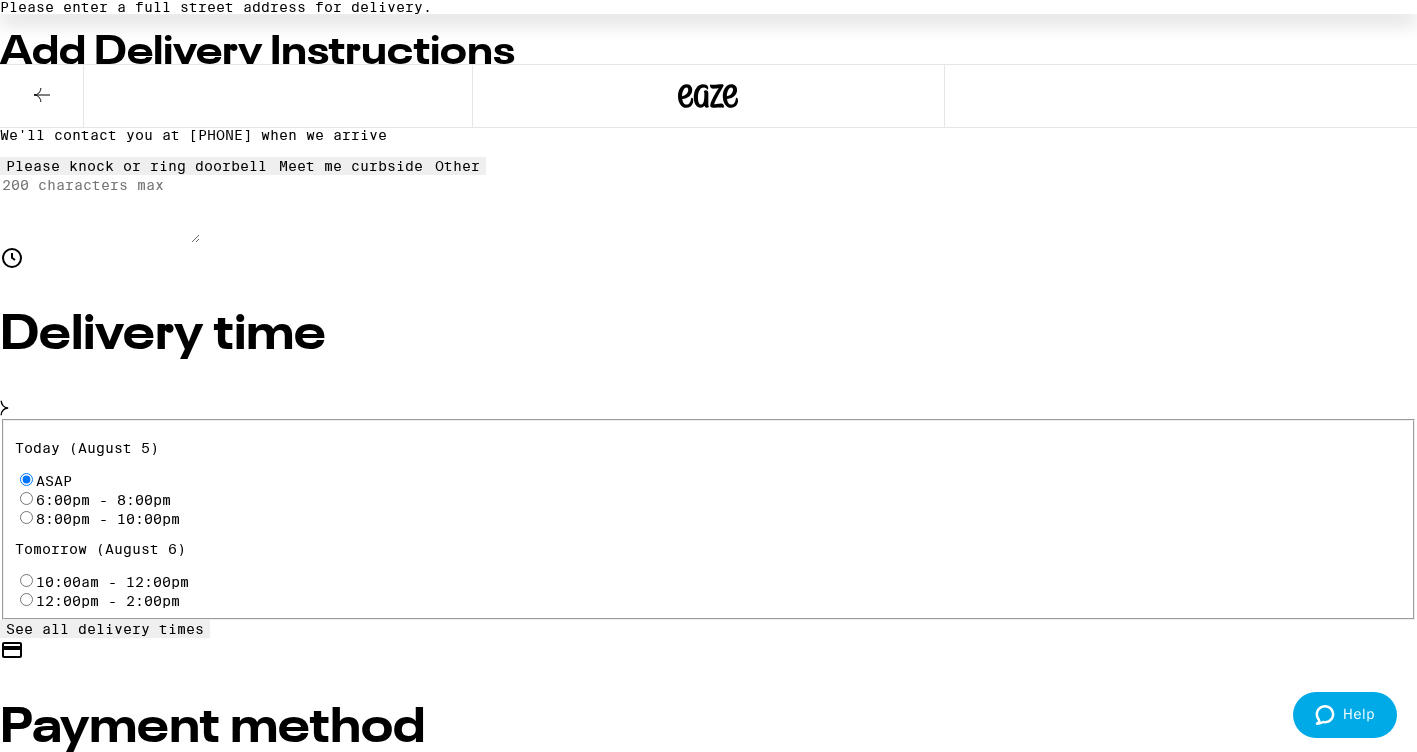 scroll, scrollTop: 460, scrollLeft: 0, axis: vertical 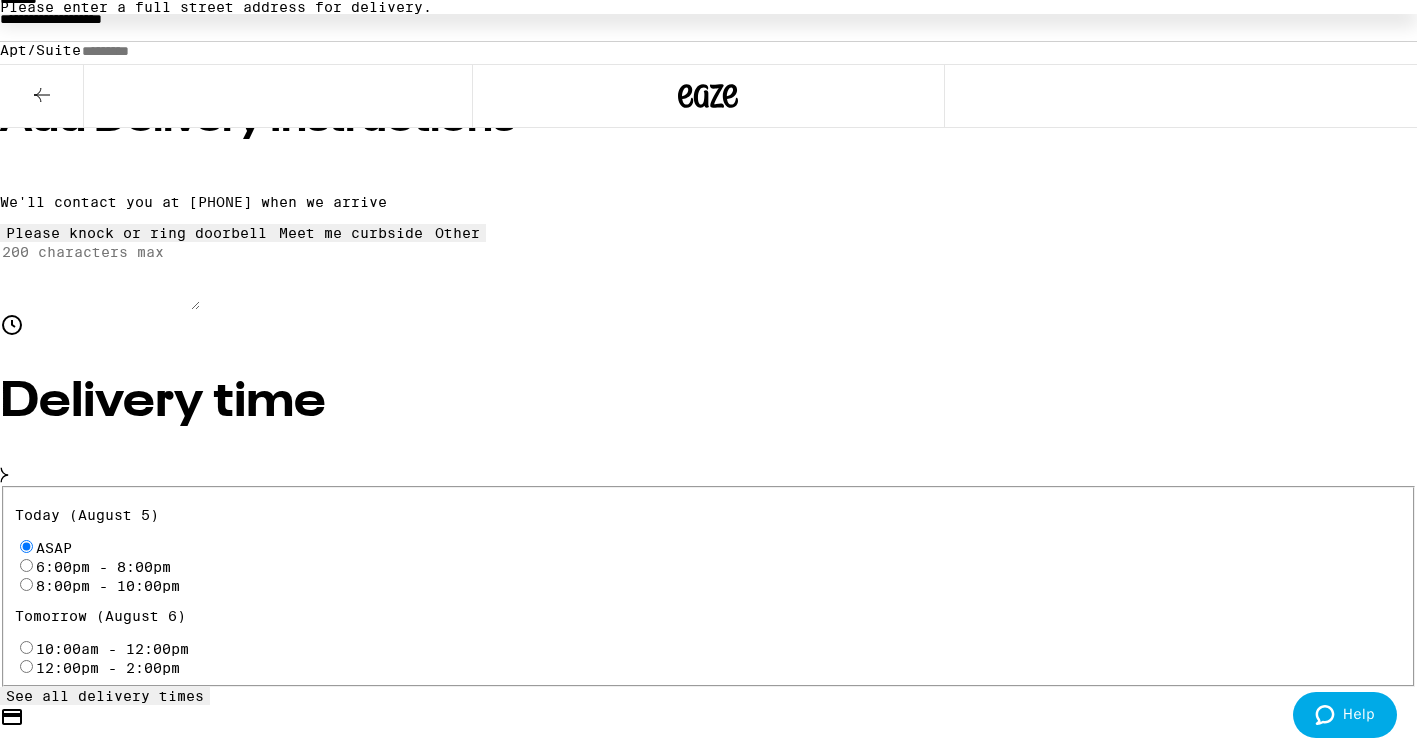 click on "8:00pm - 10:00pm" at bounding box center (709, 584) 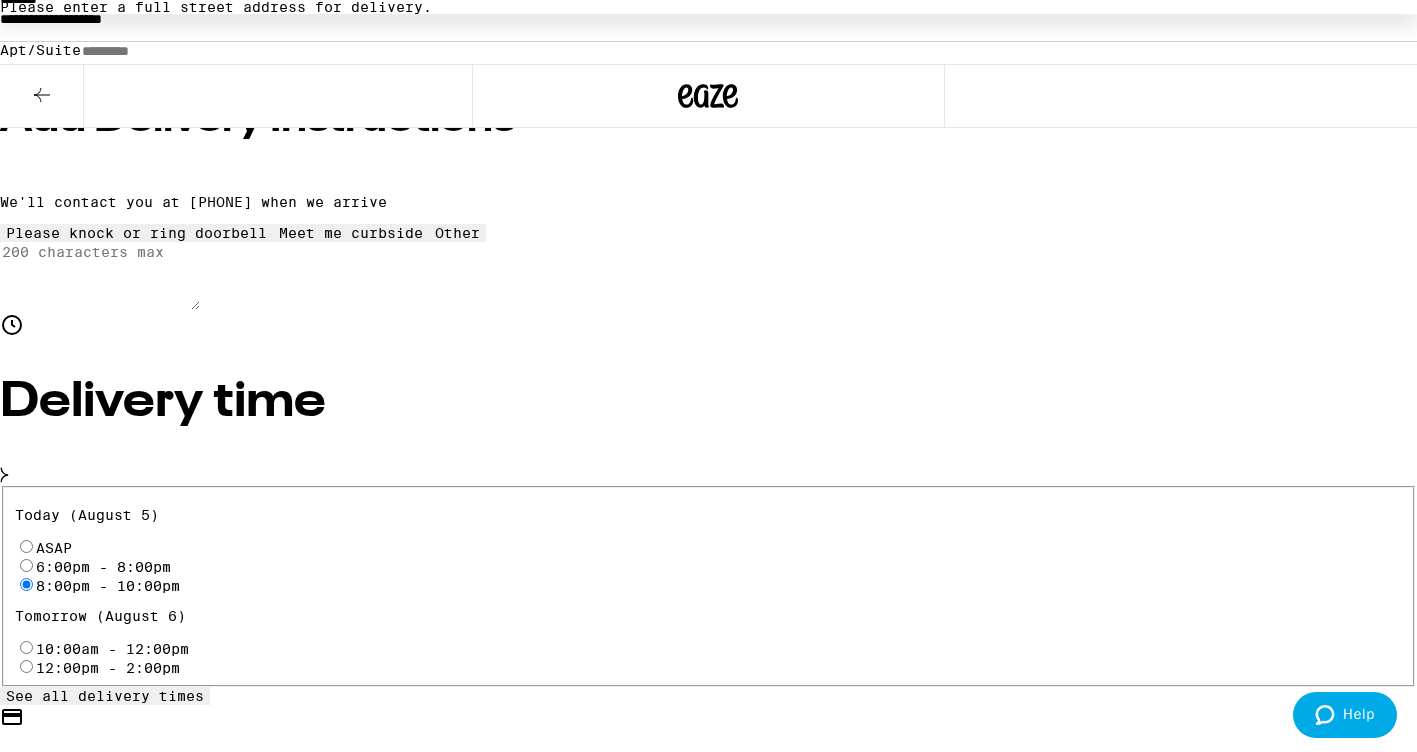 radio on "true" 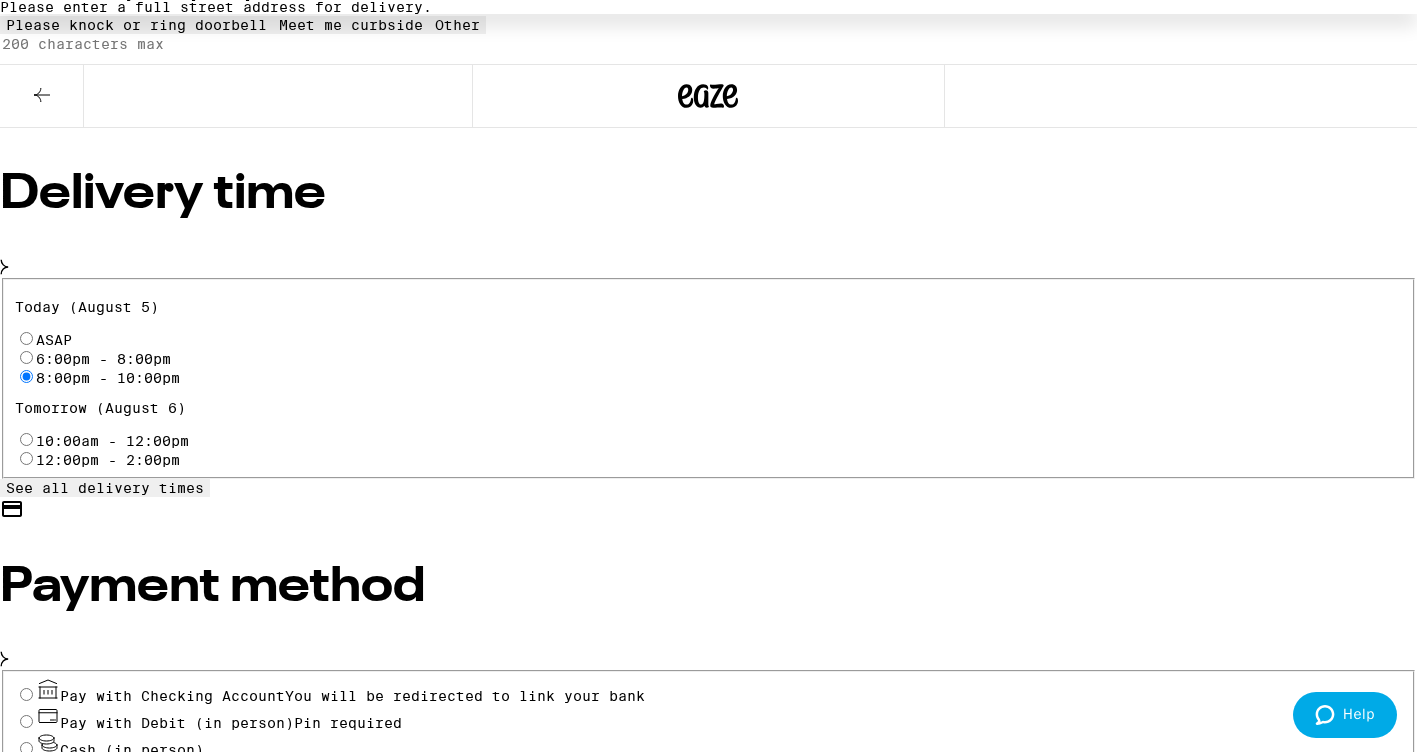 scroll, scrollTop: 0, scrollLeft: 0, axis: both 